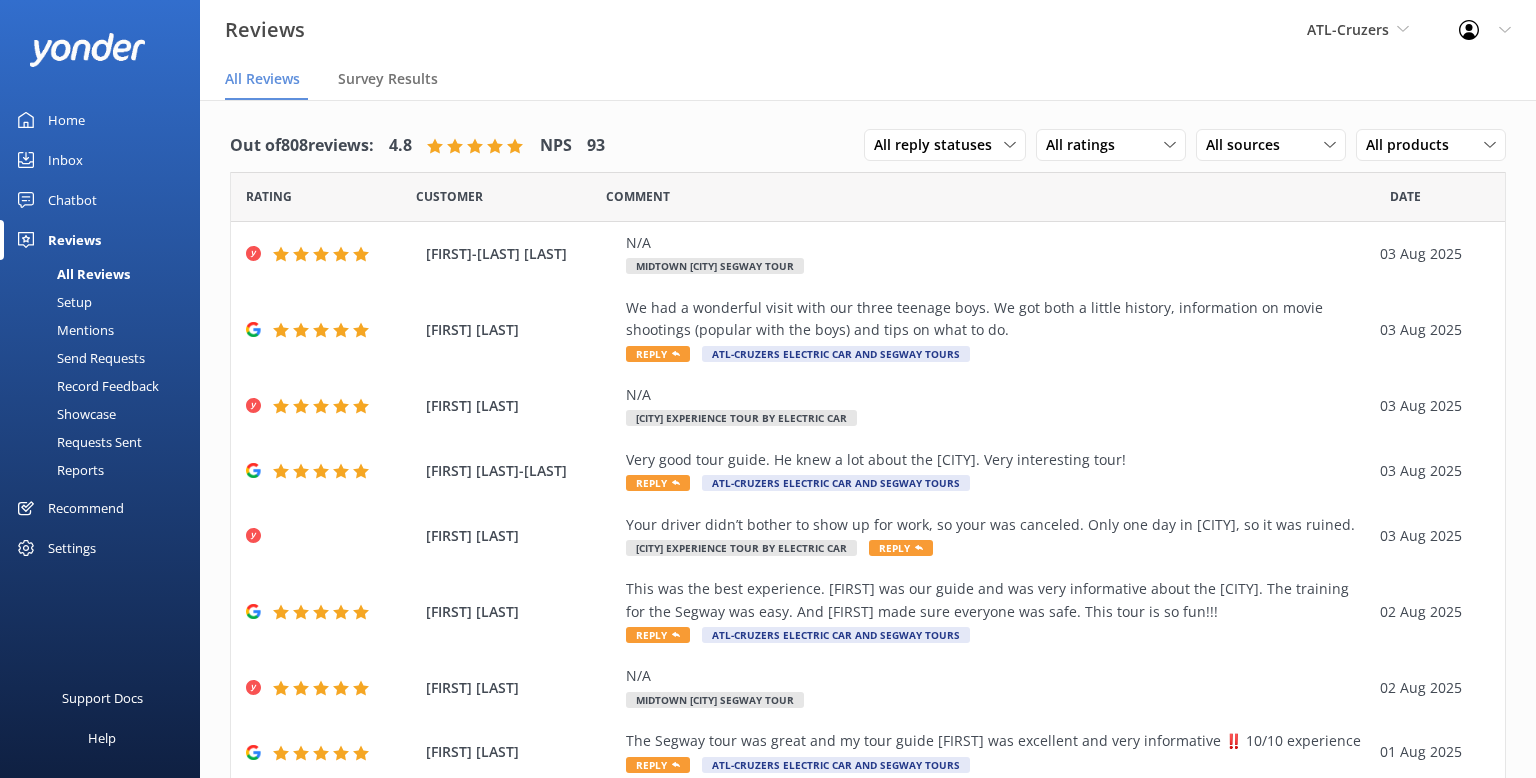 scroll, scrollTop: 0, scrollLeft: 0, axis: both 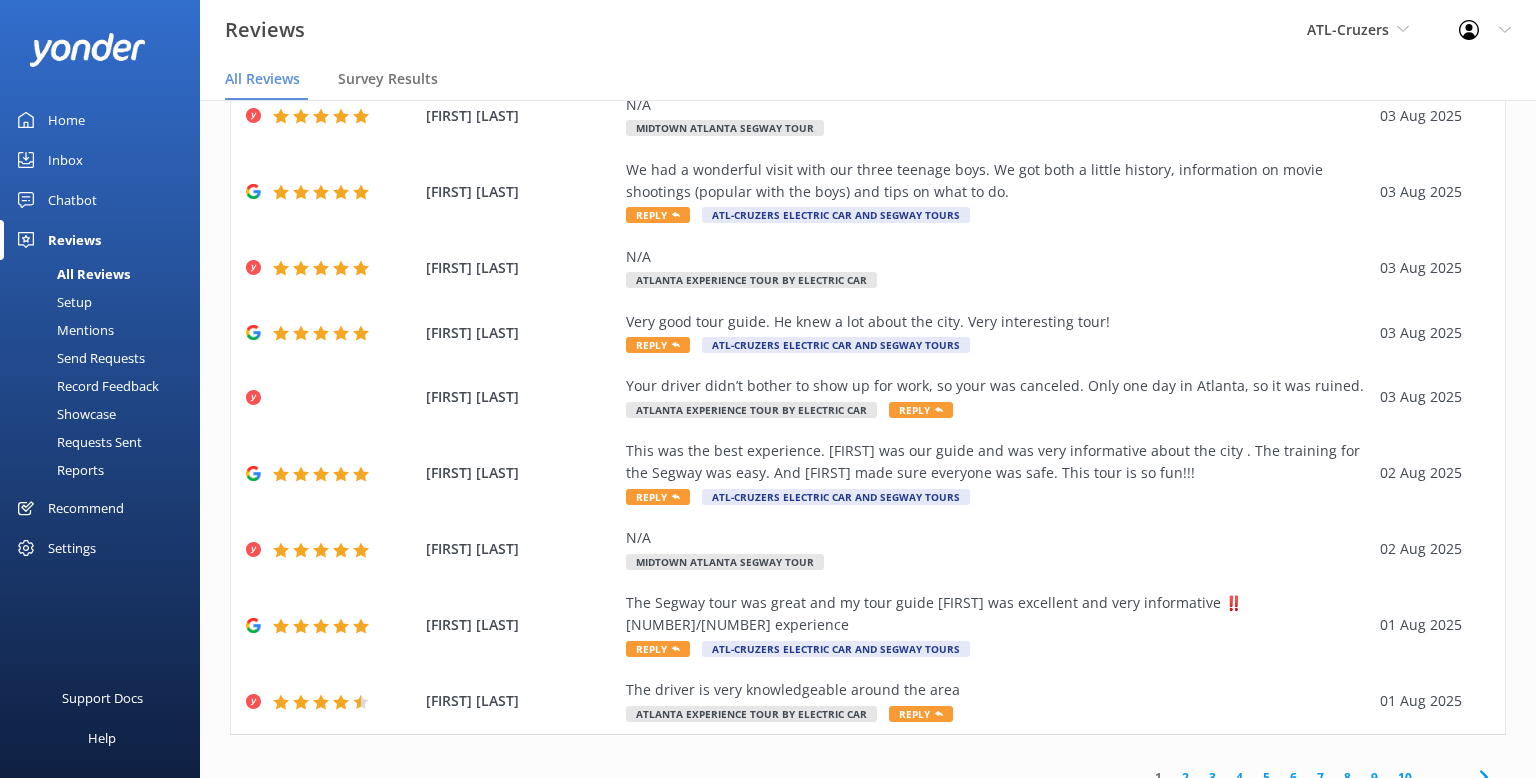 click on "All Reviews" at bounding box center (71, 274) 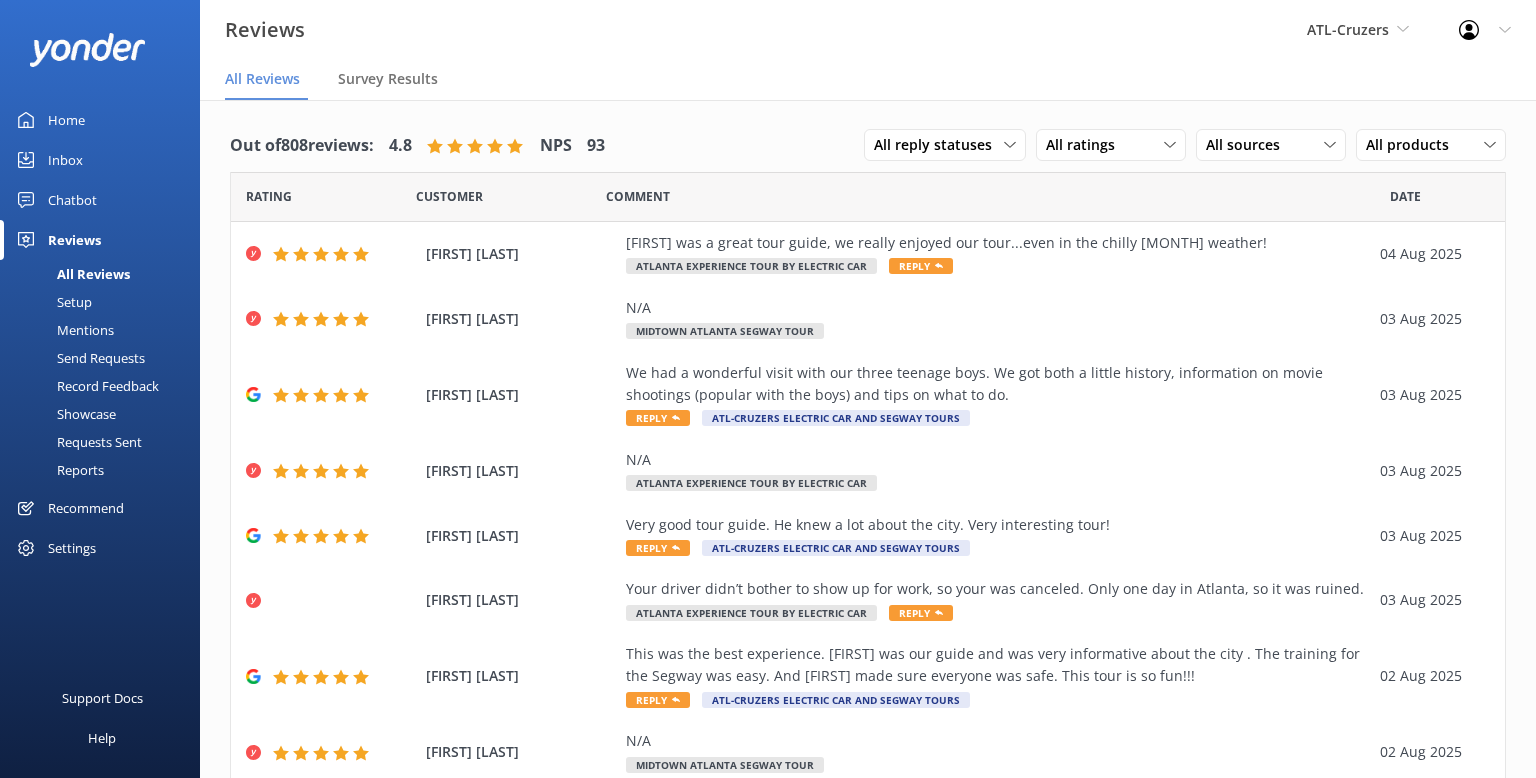 click on "Reports" at bounding box center [58, 470] 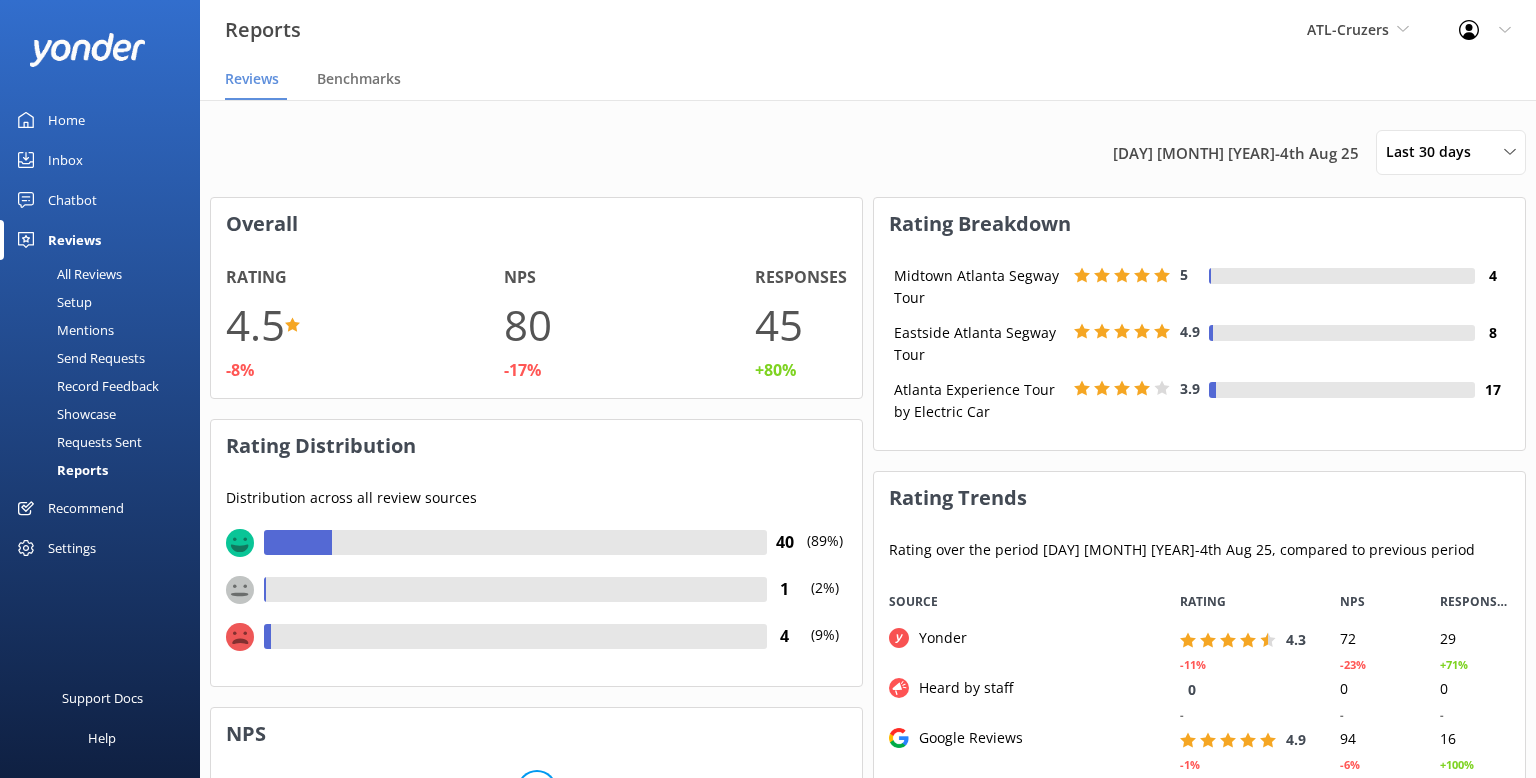 scroll, scrollTop: 0, scrollLeft: 0, axis: both 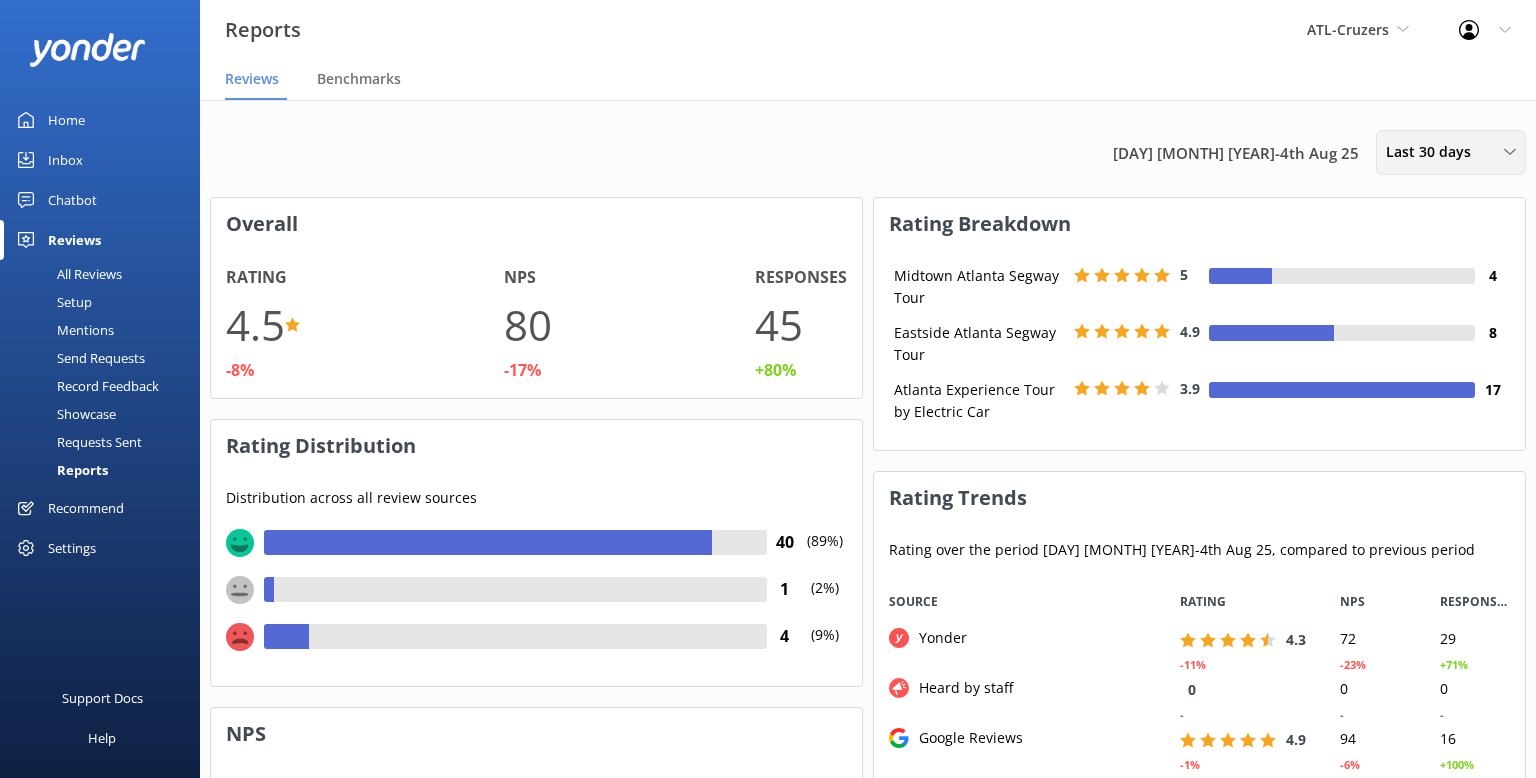 click on "Last 30 days" at bounding box center (1434, 152) 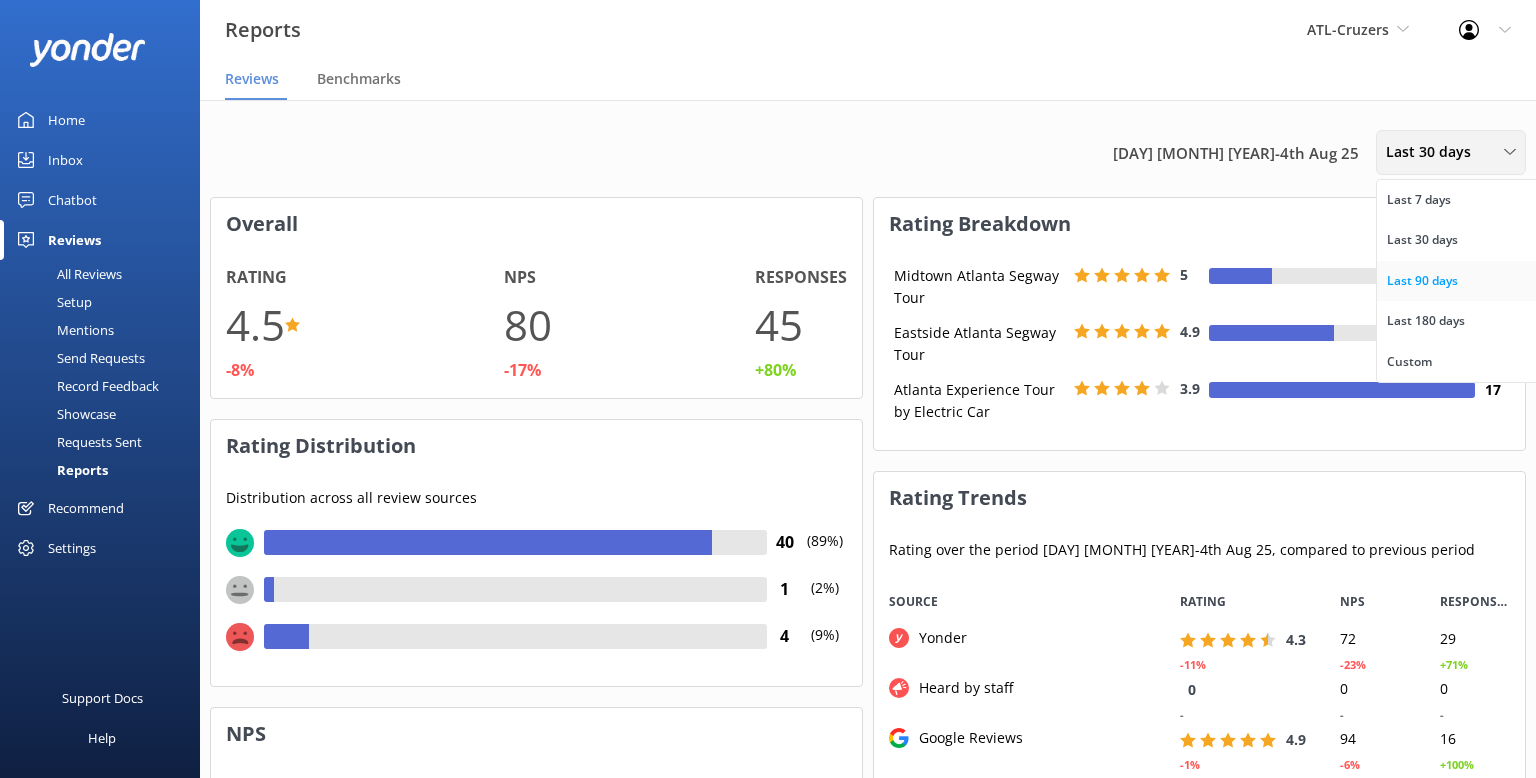 click on "Last 90 days" at bounding box center (1466, 281) 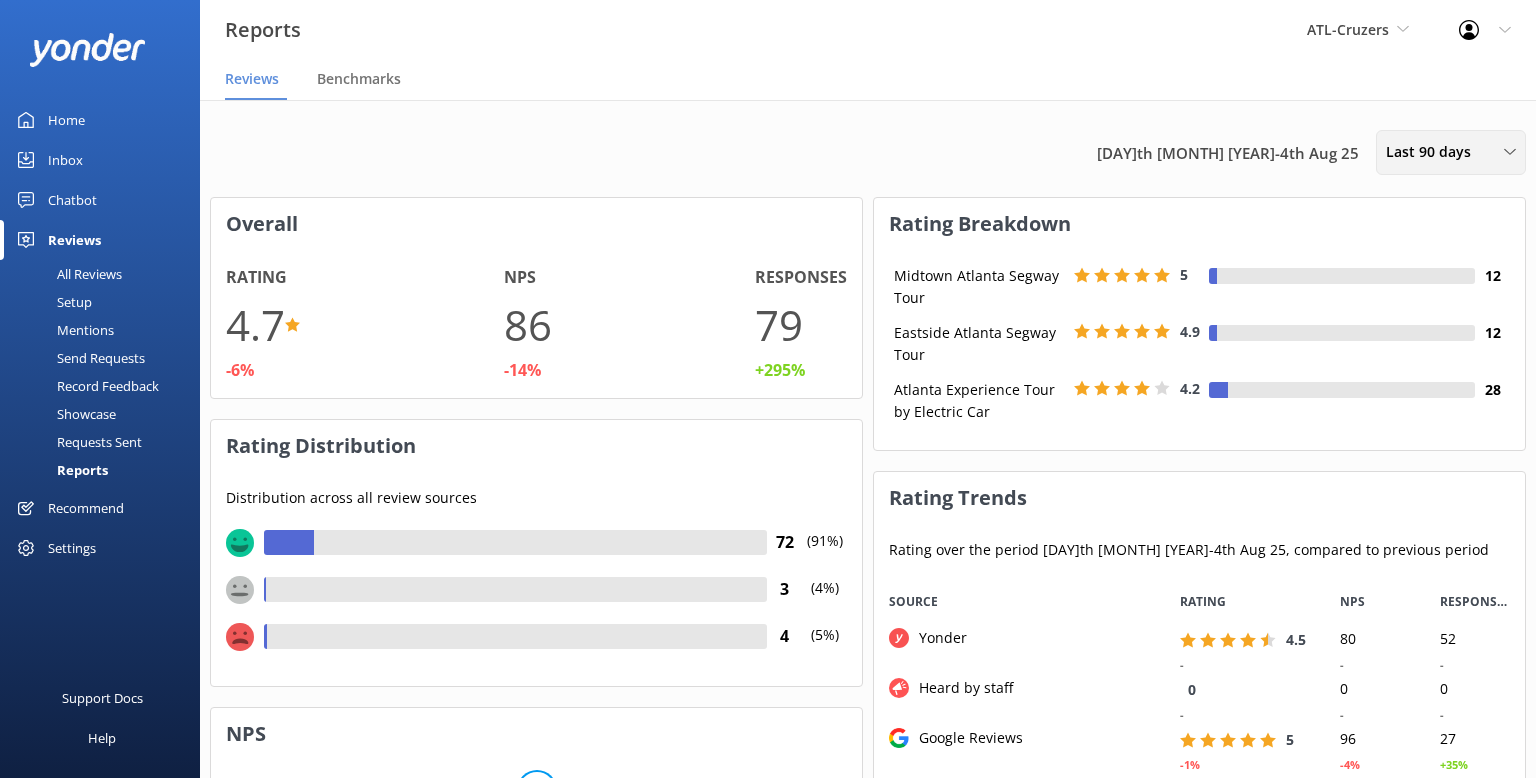 scroll, scrollTop: 0, scrollLeft: 0, axis: both 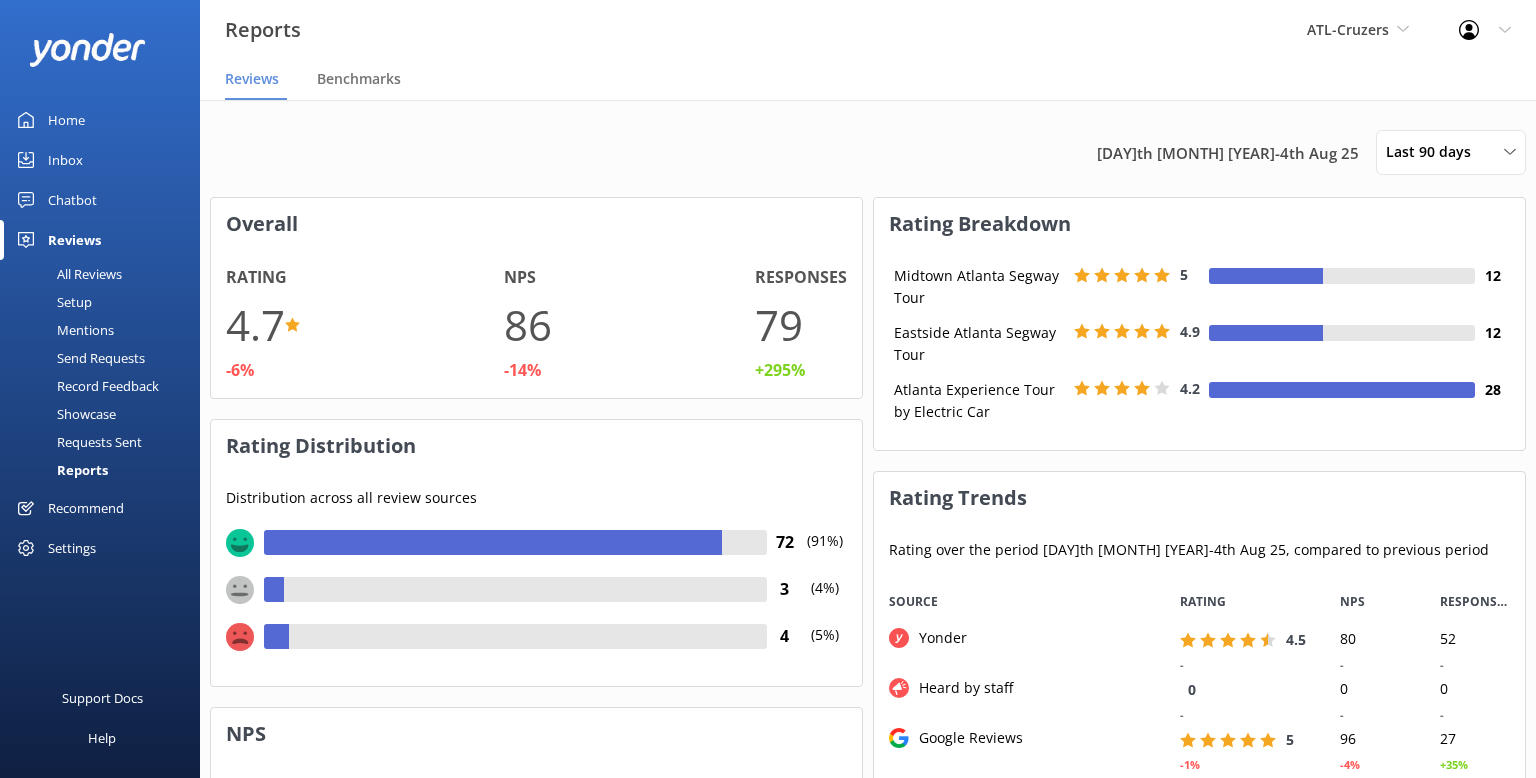 click at bounding box center [1342, 390] 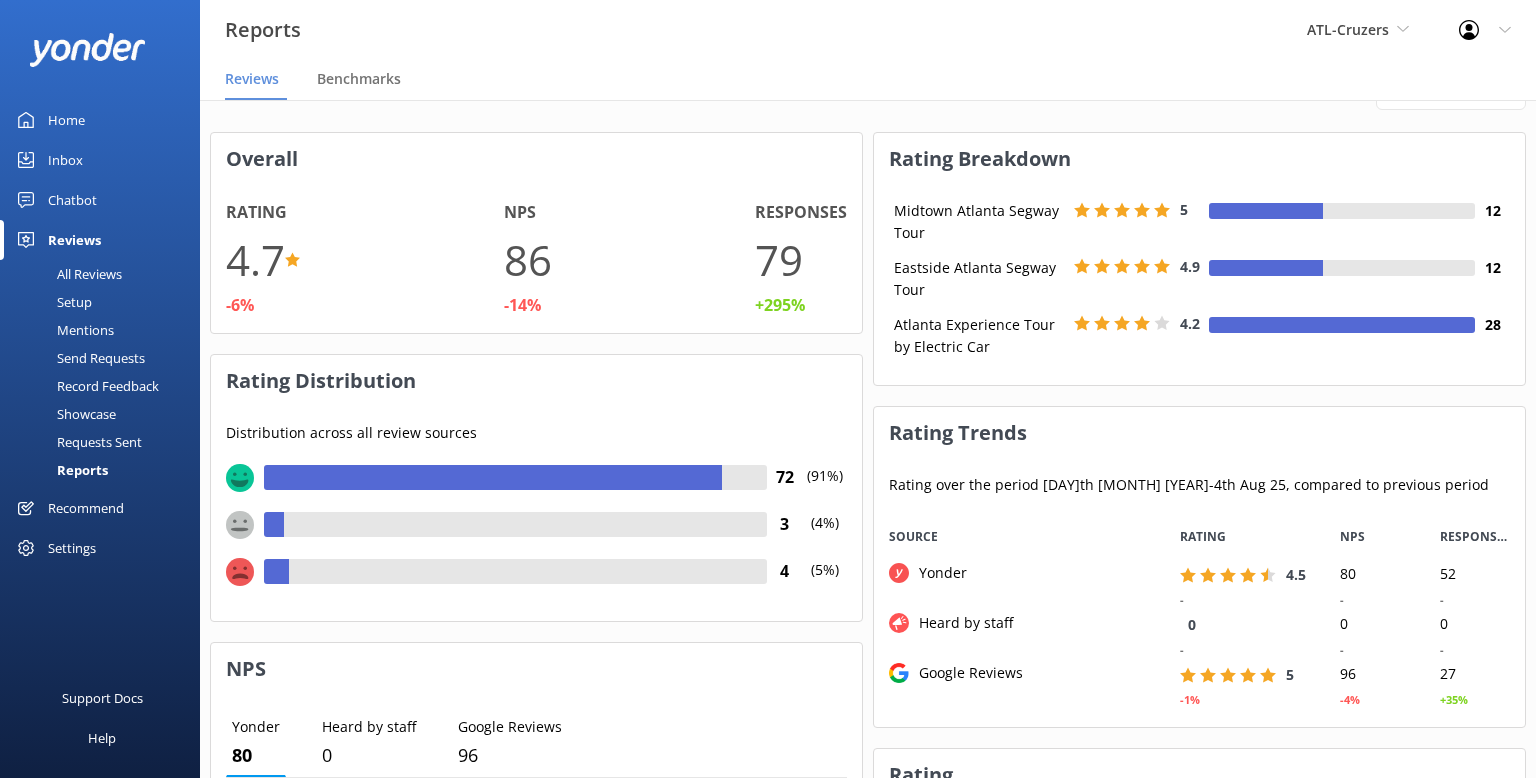scroll, scrollTop: 0, scrollLeft: 0, axis: both 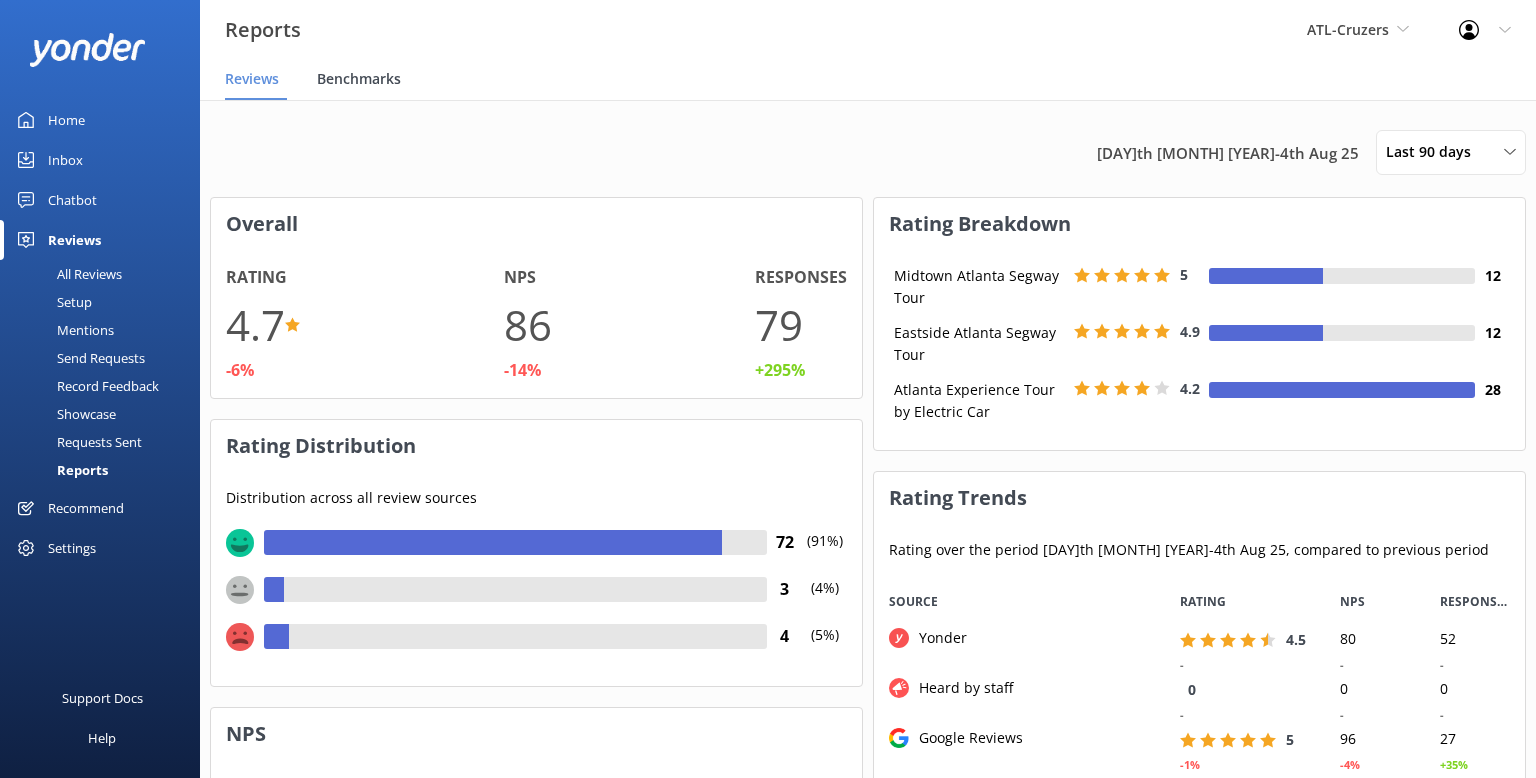 click on "Benchmarks" at bounding box center (359, 79) 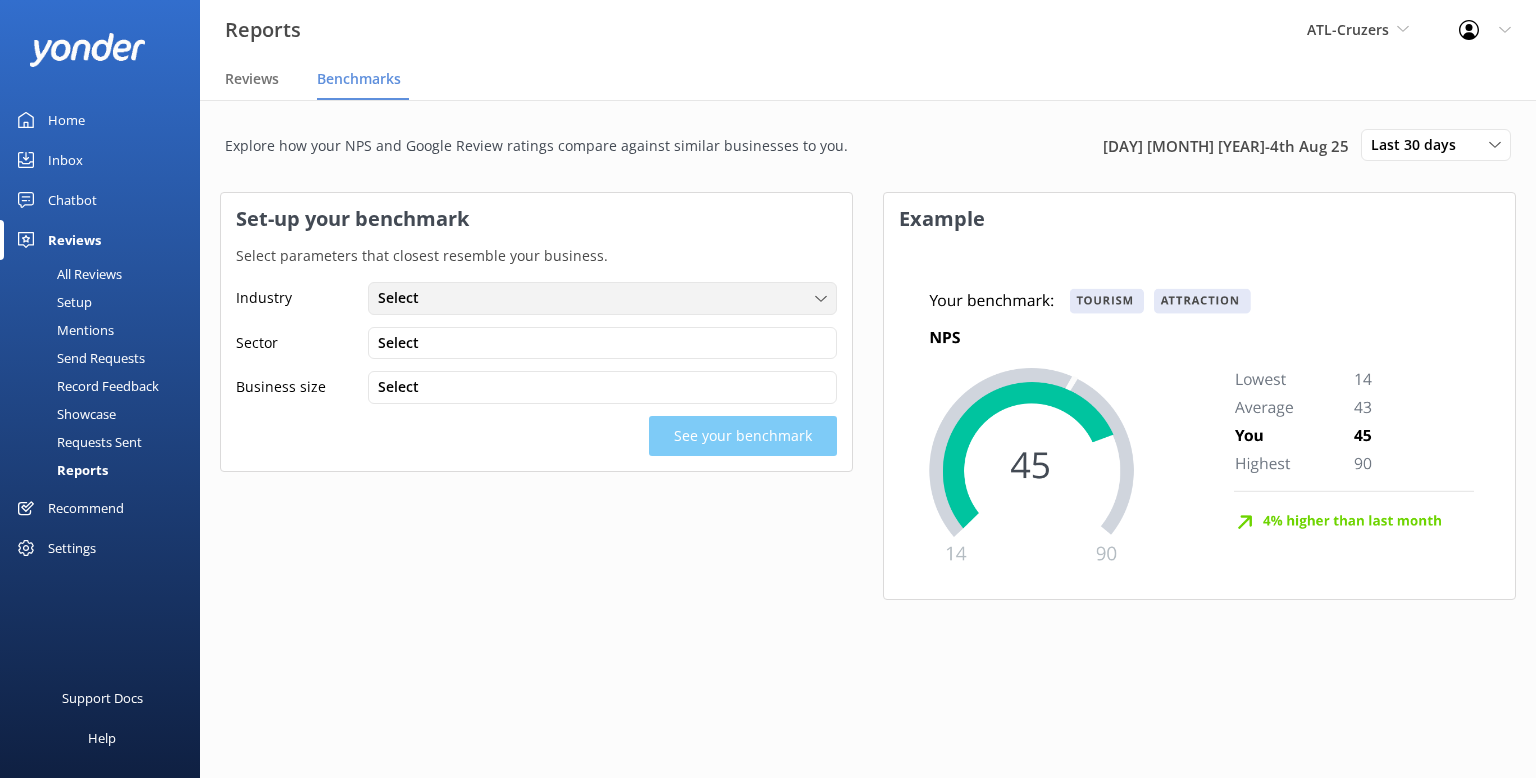 click on "Select" at bounding box center (602, 298) 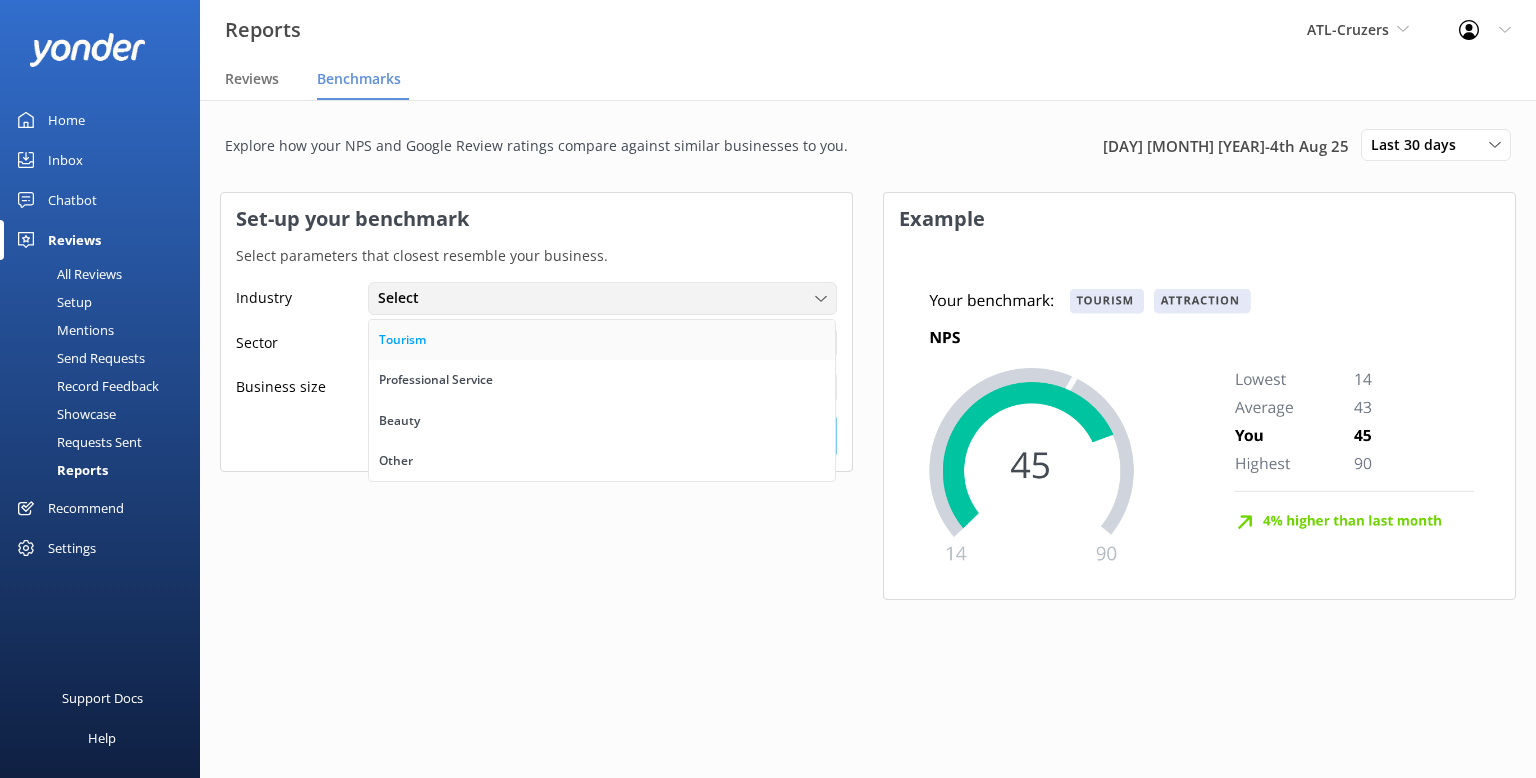 click on "Tourism" at bounding box center [402, 340] 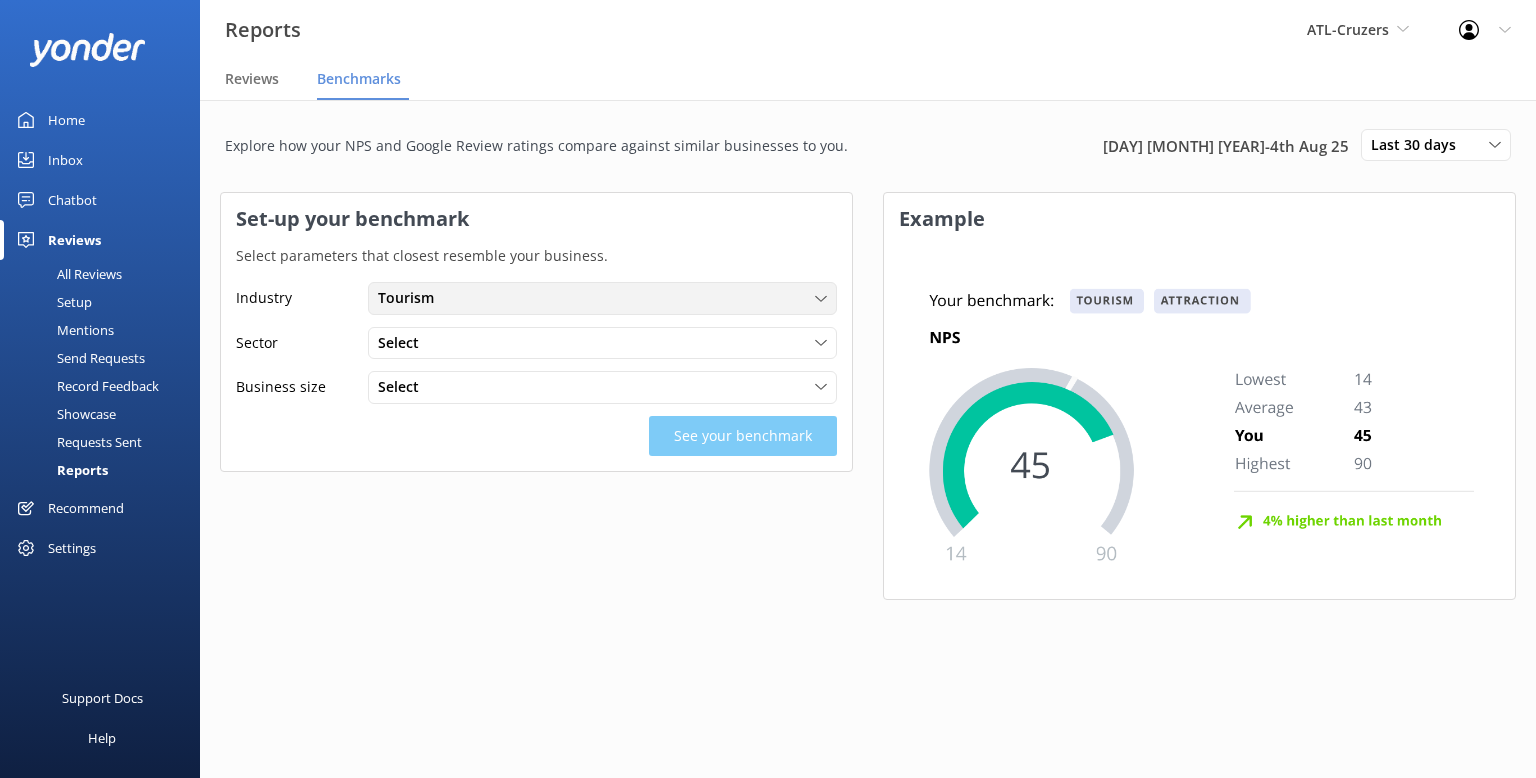 click on "Select" at bounding box center [404, 343] 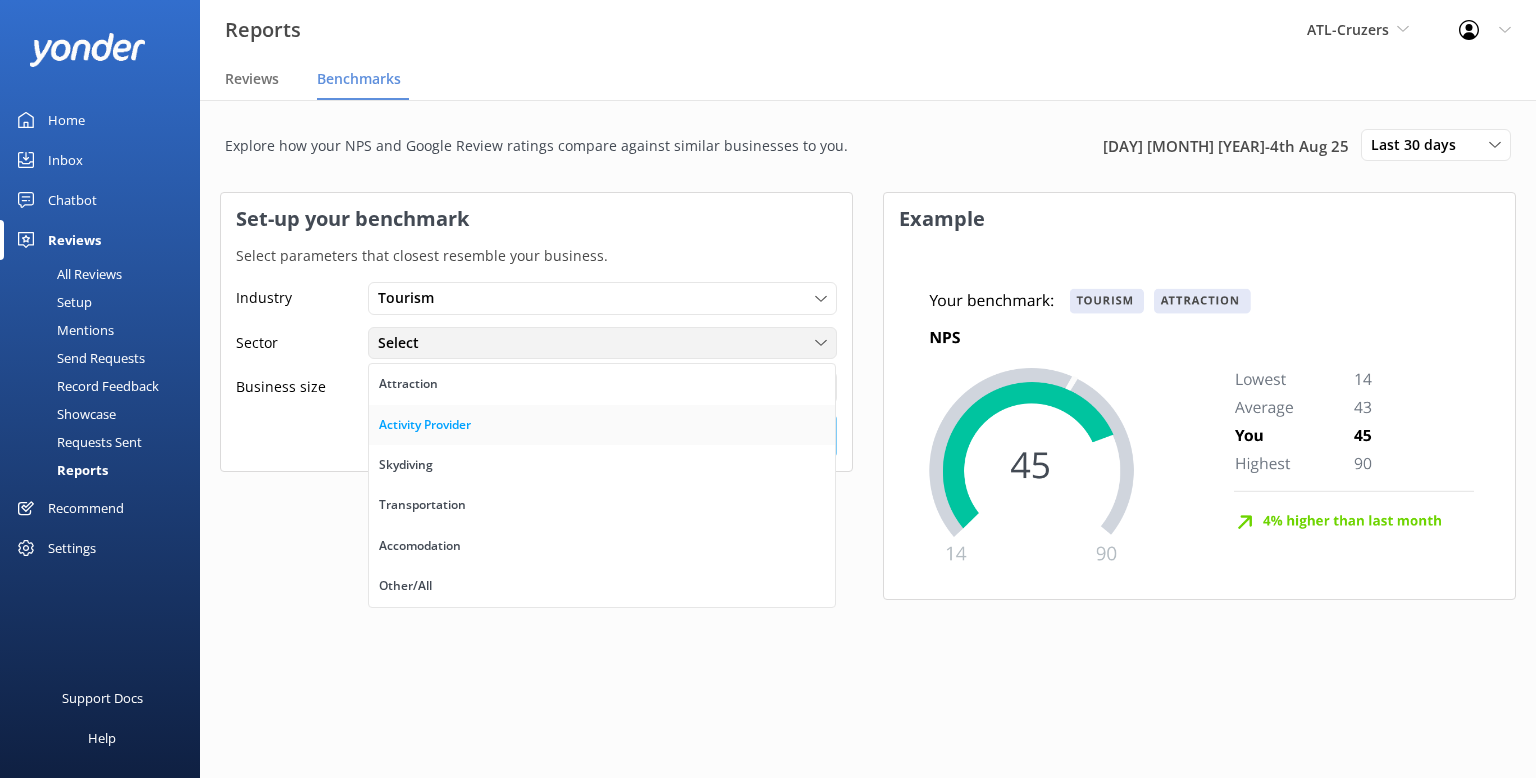 click on "Activity Provider" at bounding box center [425, 425] 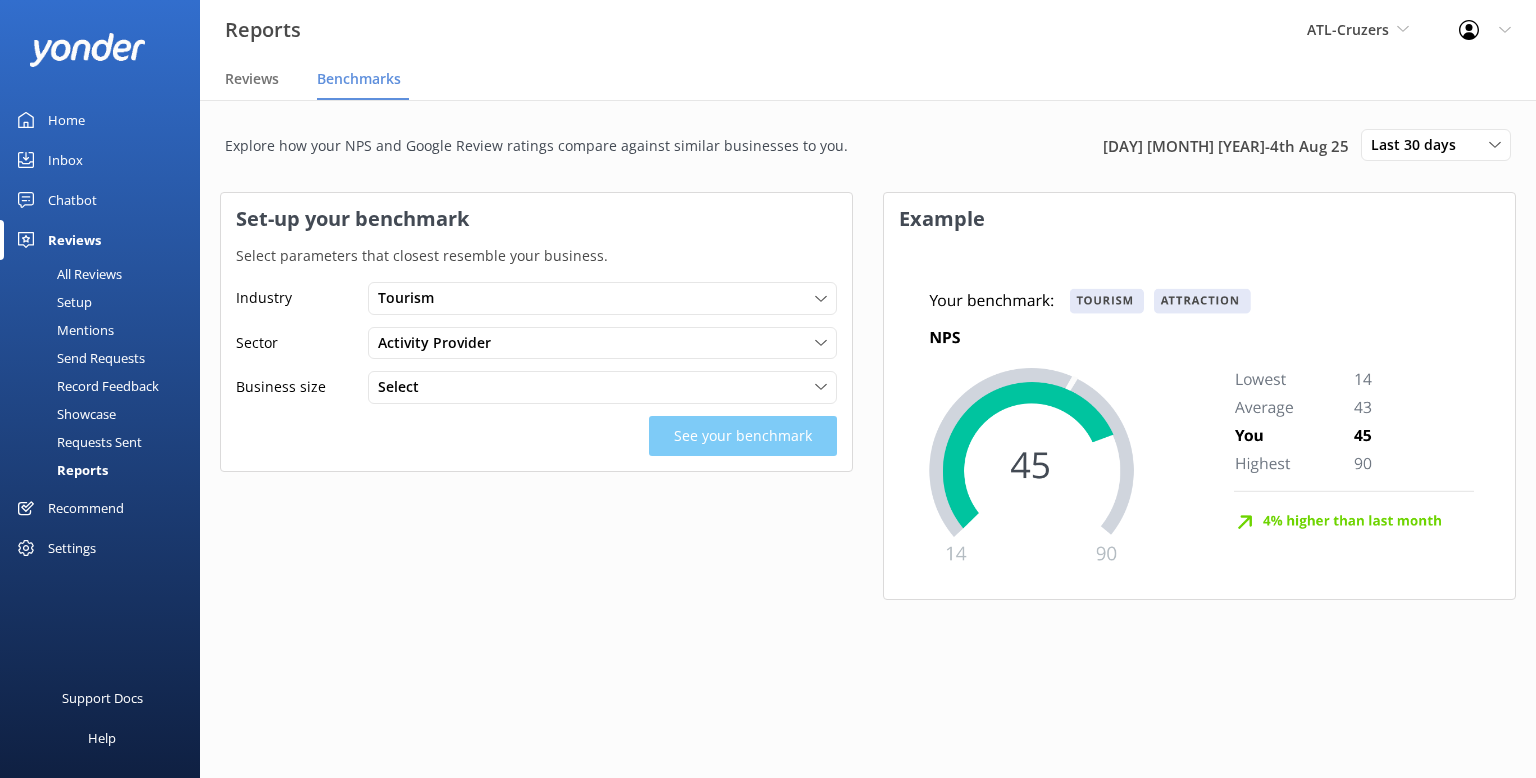 click on "Industry Tourism Tourism Professional Service Beauty Other Sector Activity Provider Attraction Activity Provider Skydiving Transportation Accomodation Other/All Business size Select < 100 customers per month 100 - 250 customers per month 250 - 1000 customers per month > 1000 customers per month See your benchmark" at bounding box center [536, 368] 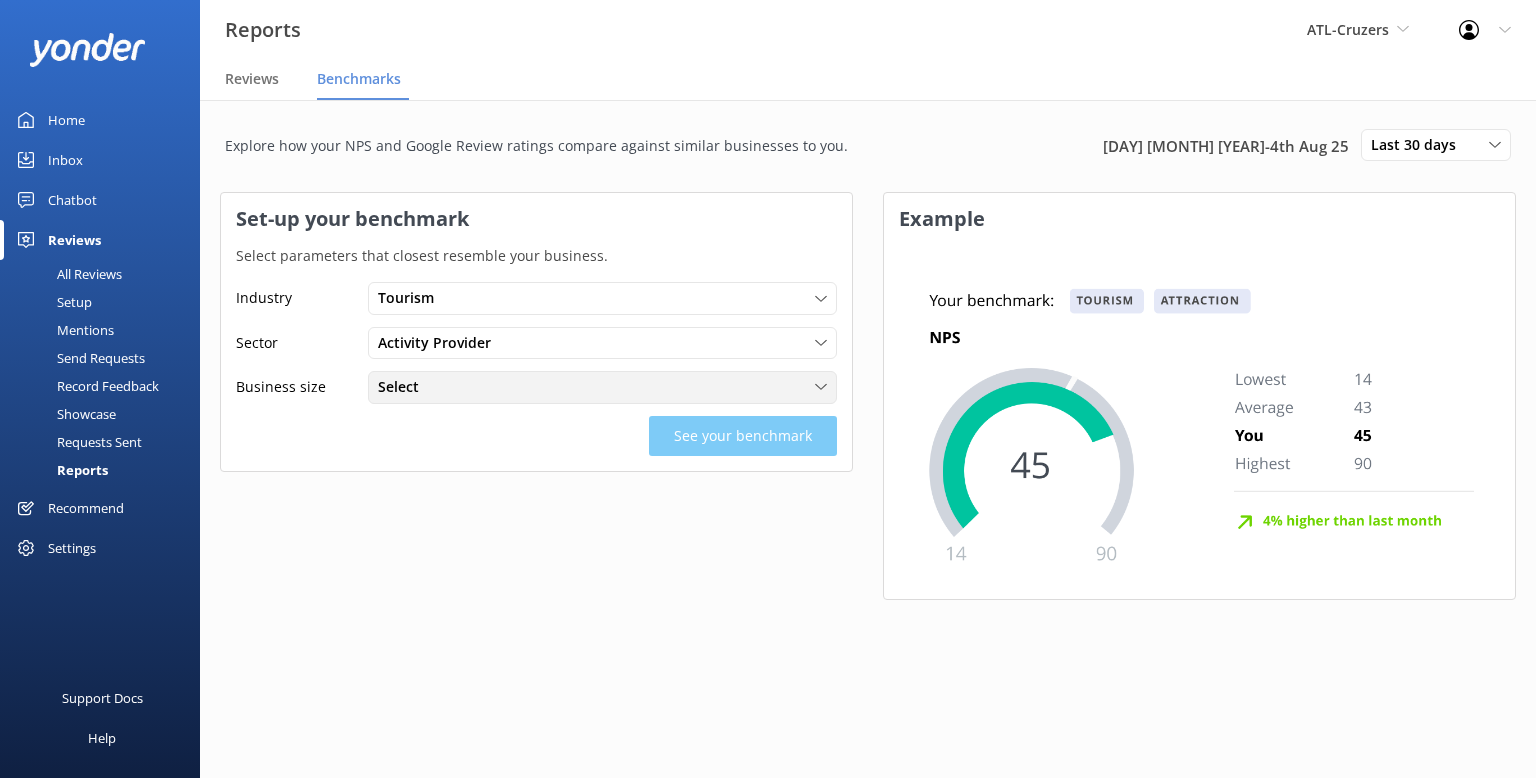 click on "Select < 100 customers per month 100 - 250 customers per month 250 - 1000 customers per month > 1000 customers per month" at bounding box center (602, 387) 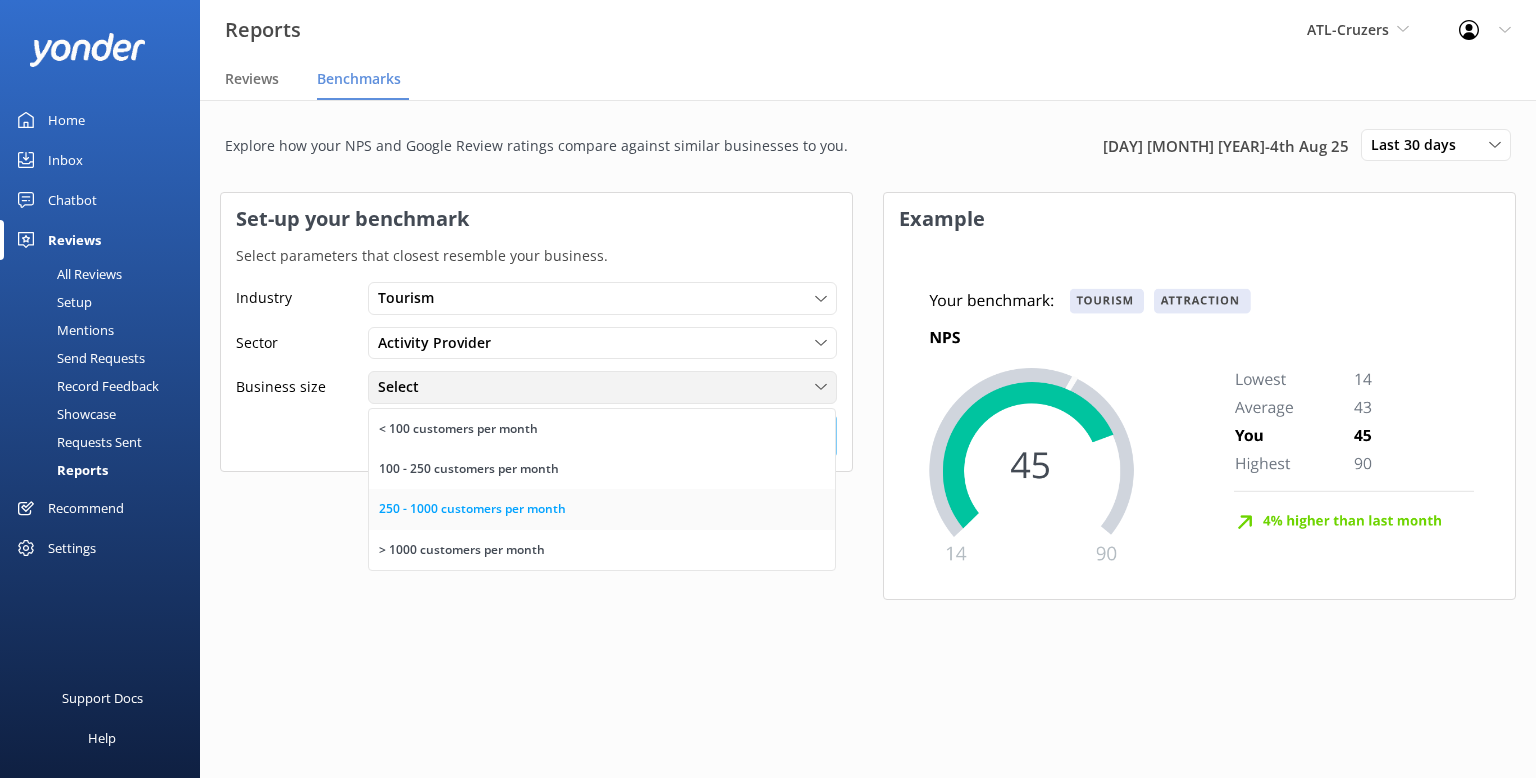 click on "250 - 1000 customers per month" at bounding box center (472, 509) 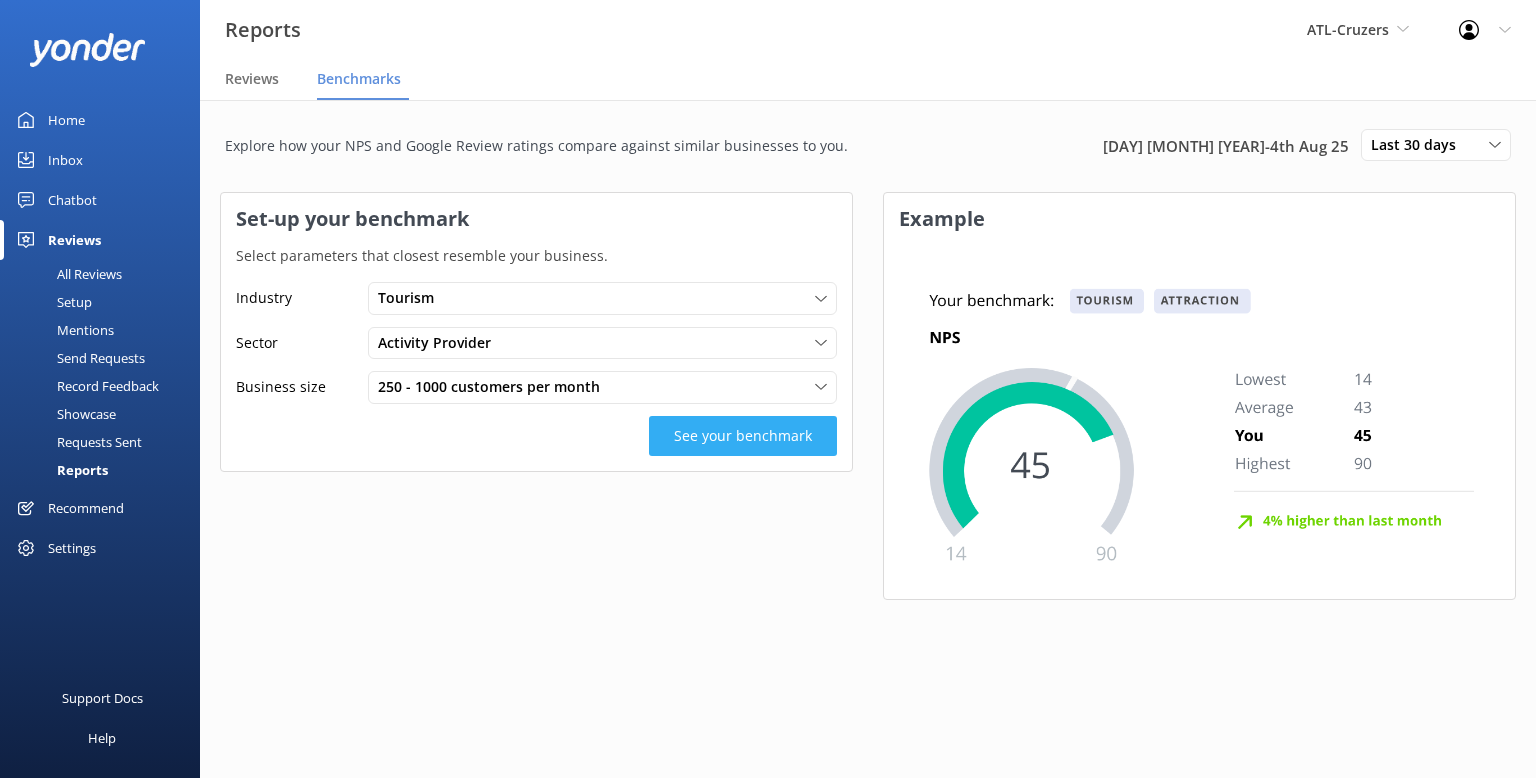 click on "See your benchmark" at bounding box center (743, 436) 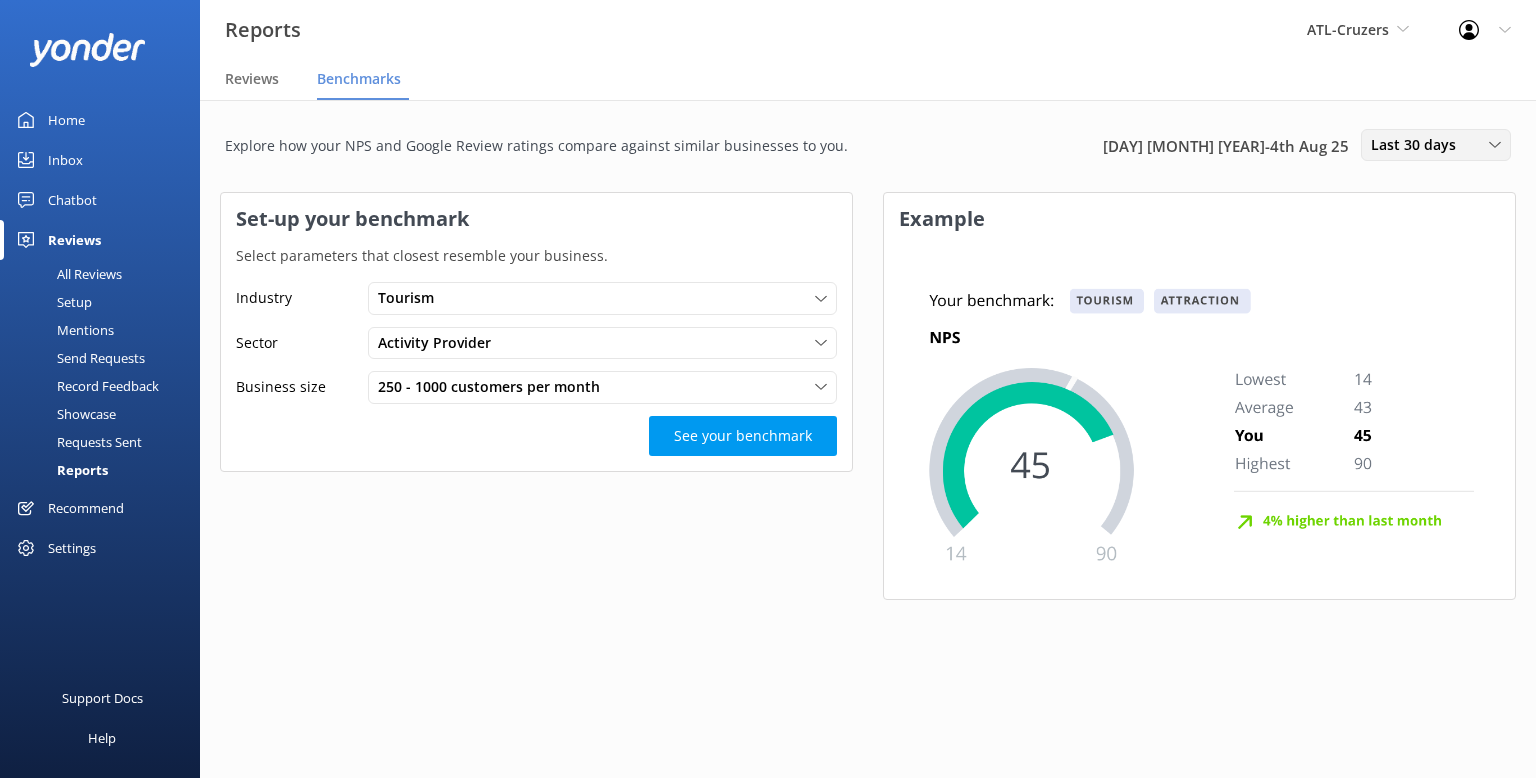 click on "Last 30 days" at bounding box center (1419, 145) 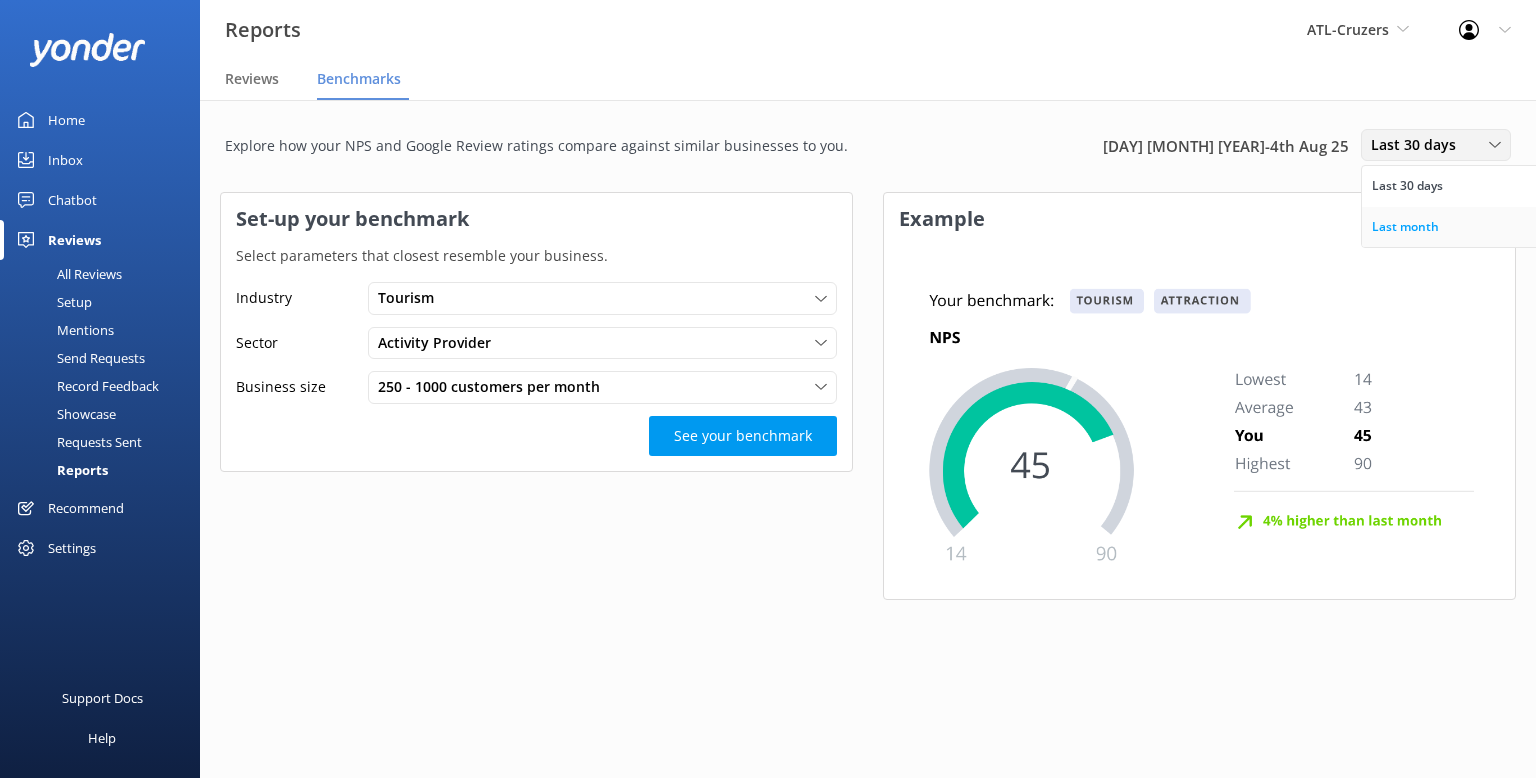 click on "Last month" at bounding box center (1405, 227) 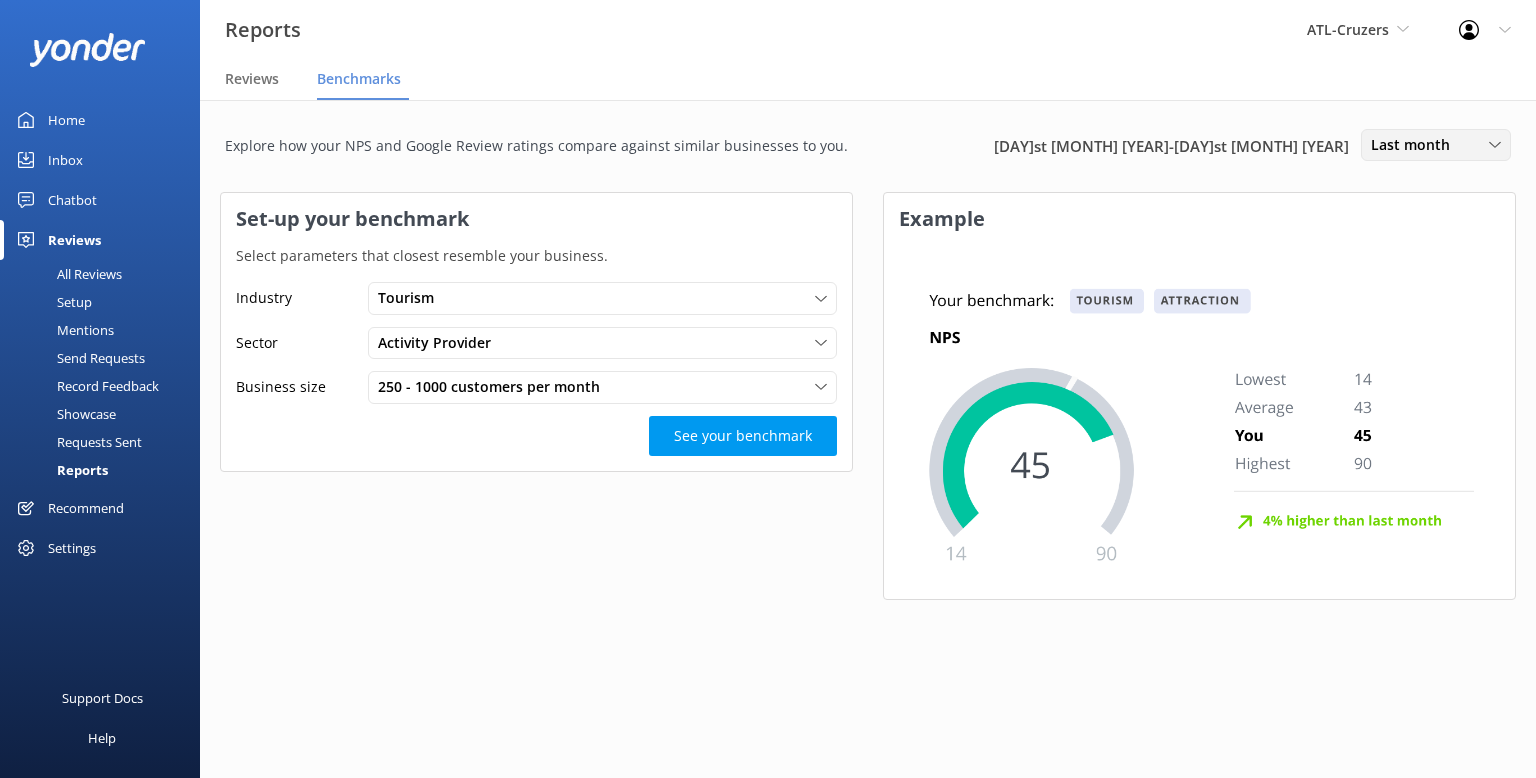 click on "Last month" at bounding box center [1416, 145] 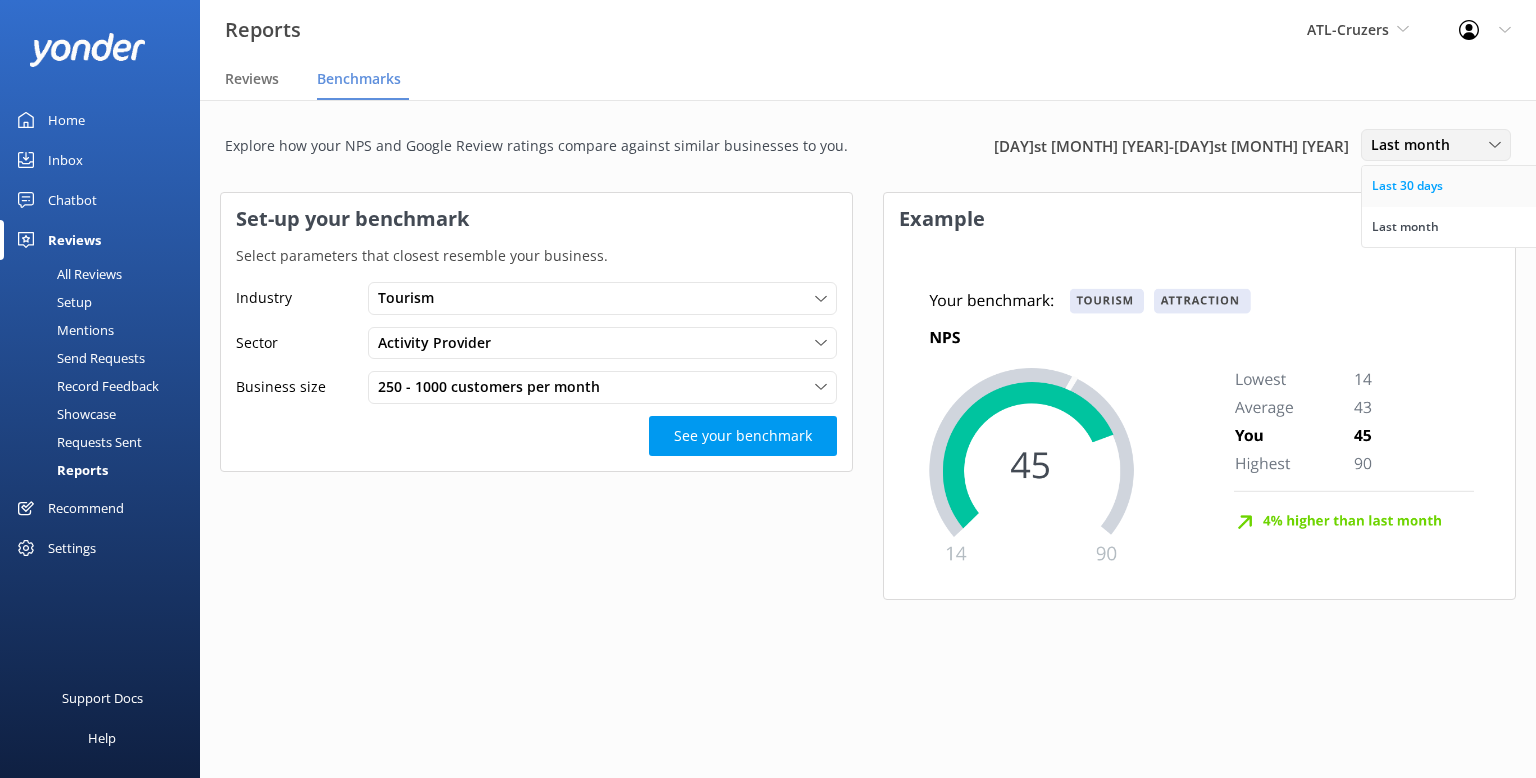 click on "Last 30 days" at bounding box center [1407, 186] 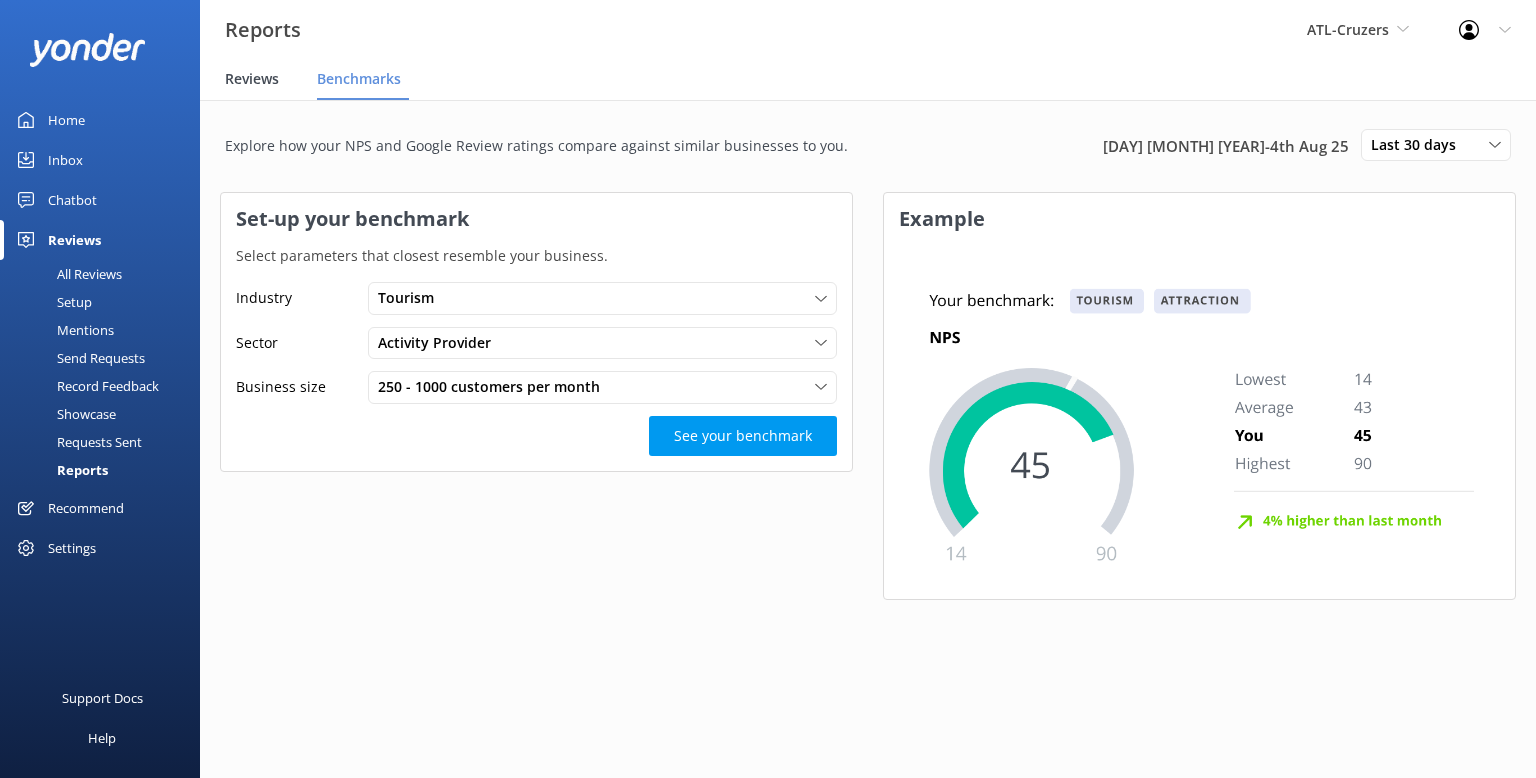 click on "Reviews" at bounding box center (252, 79) 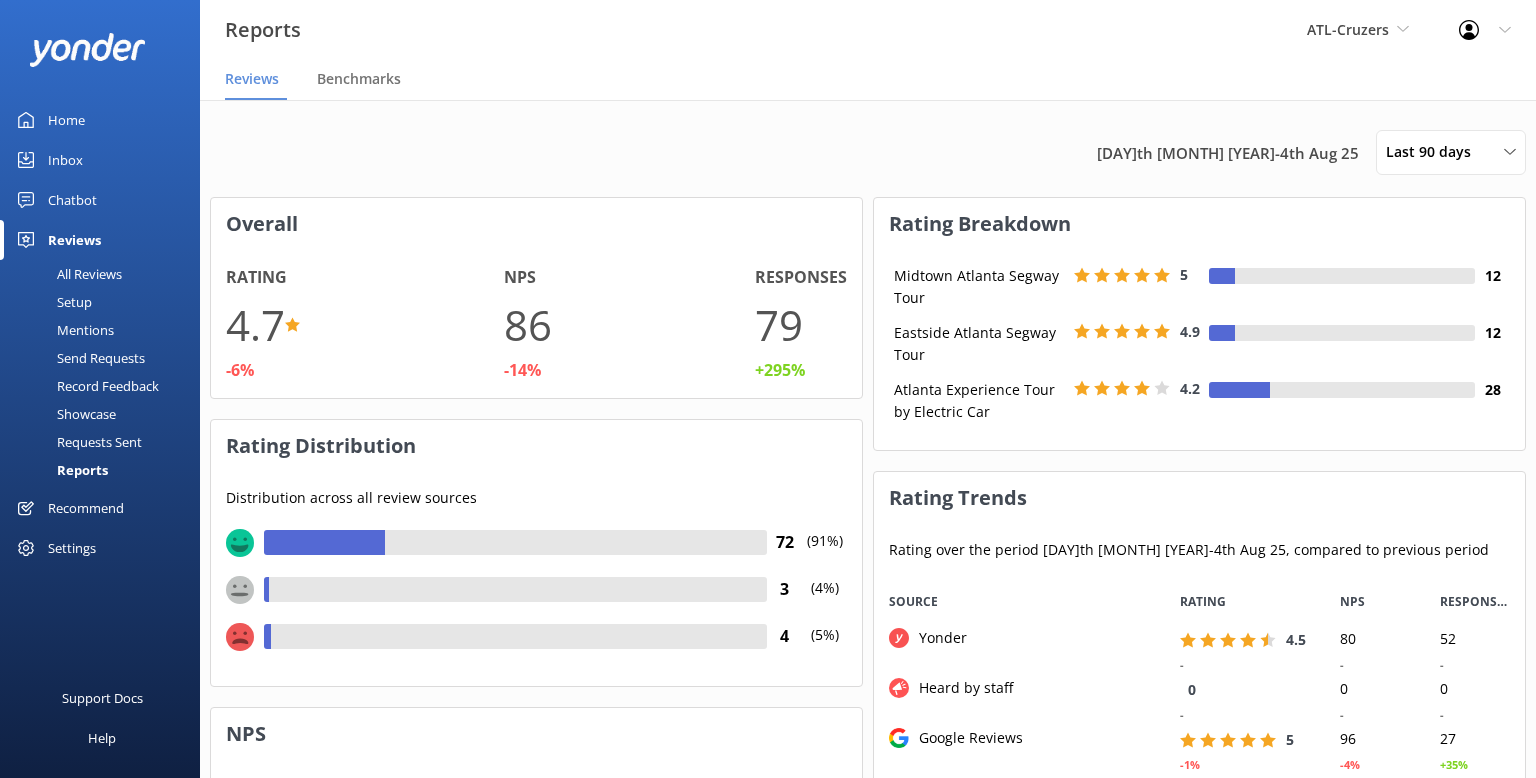 scroll, scrollTop: 0, scrollLeft: 0, axis: both 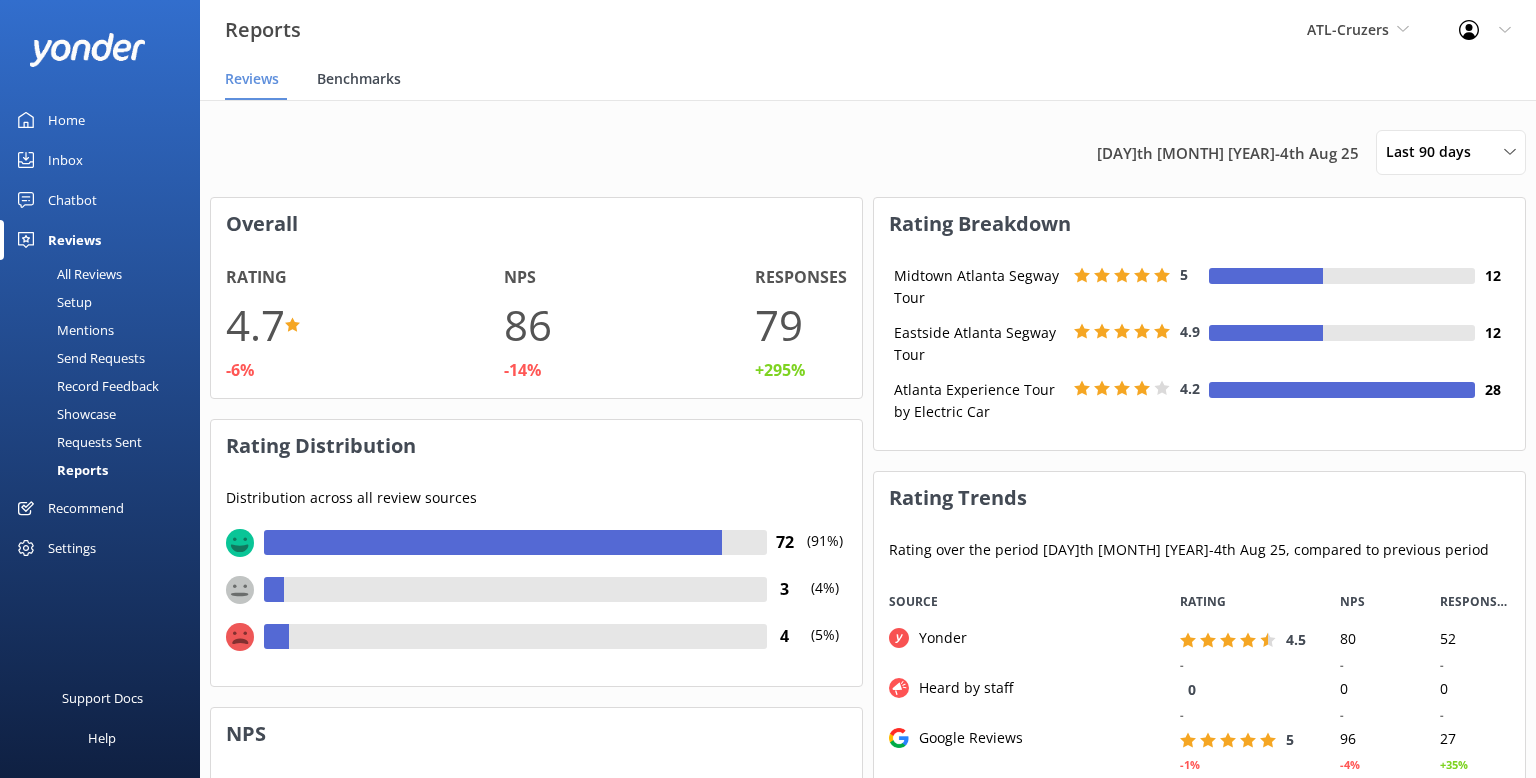 click on "Benchmarks" at bounding box center [359, 79] 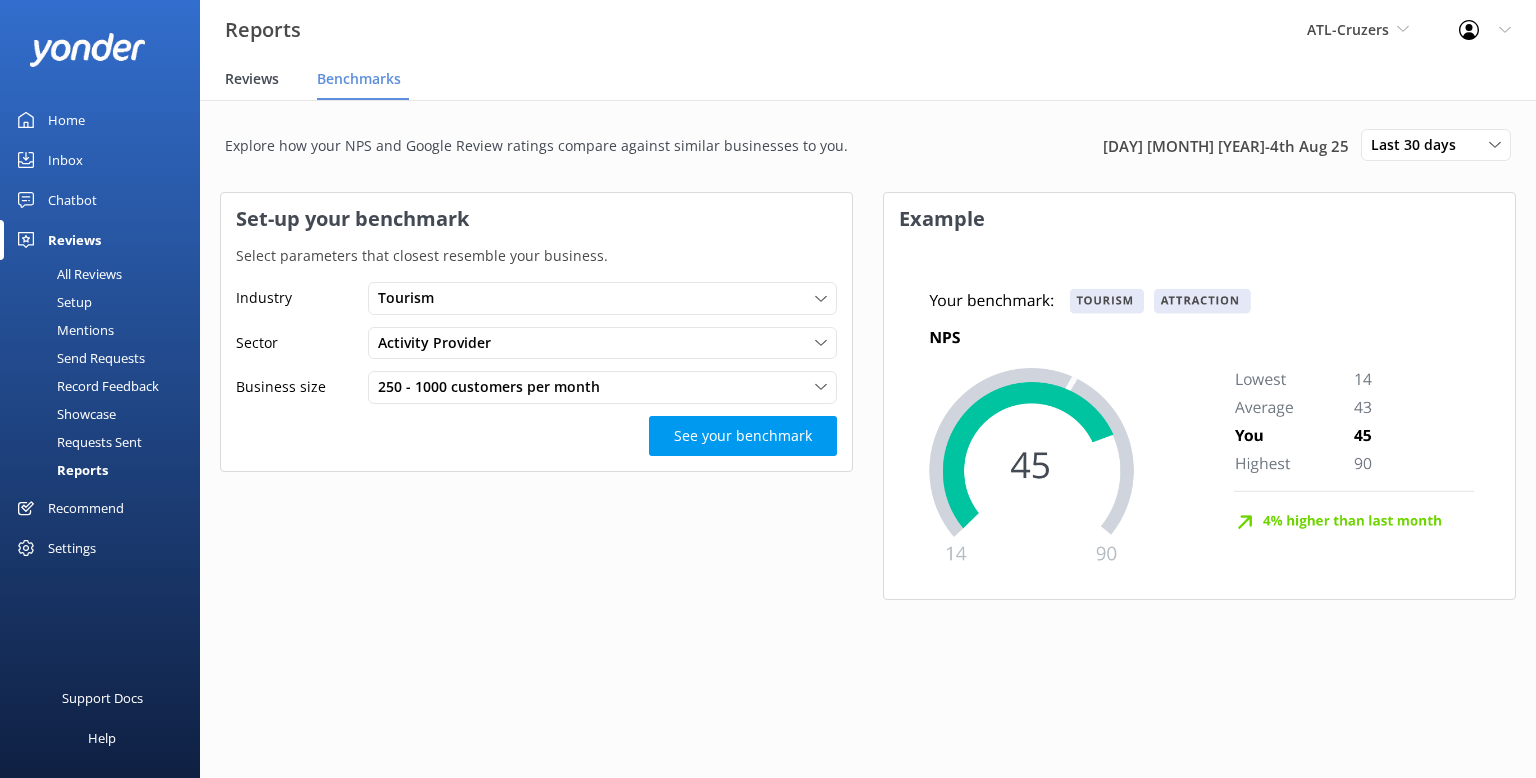 click on "Reviews" at bounding box center (252, 79) 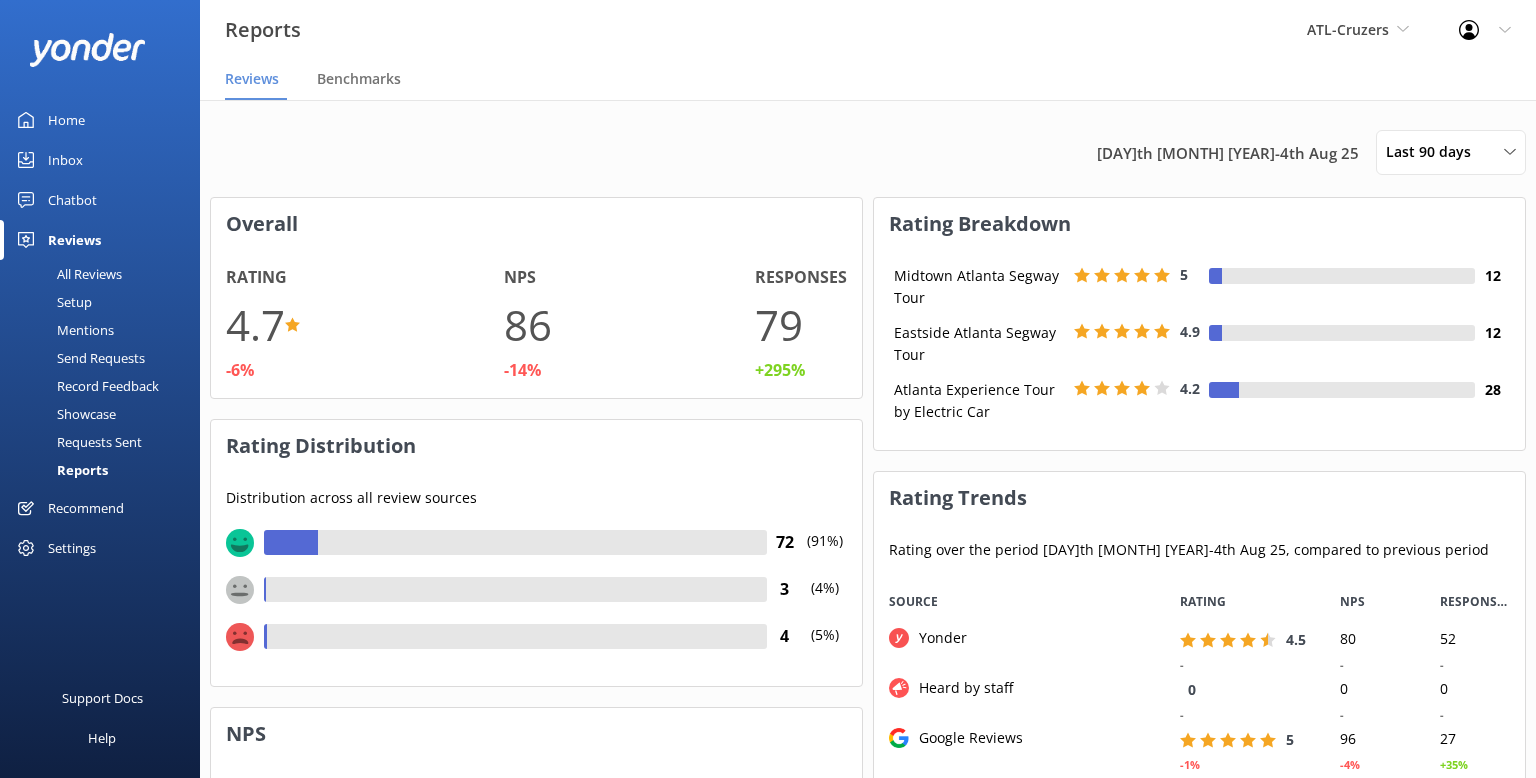 scroll, scrollTop: 0, scrollLeft: 0, axis: both 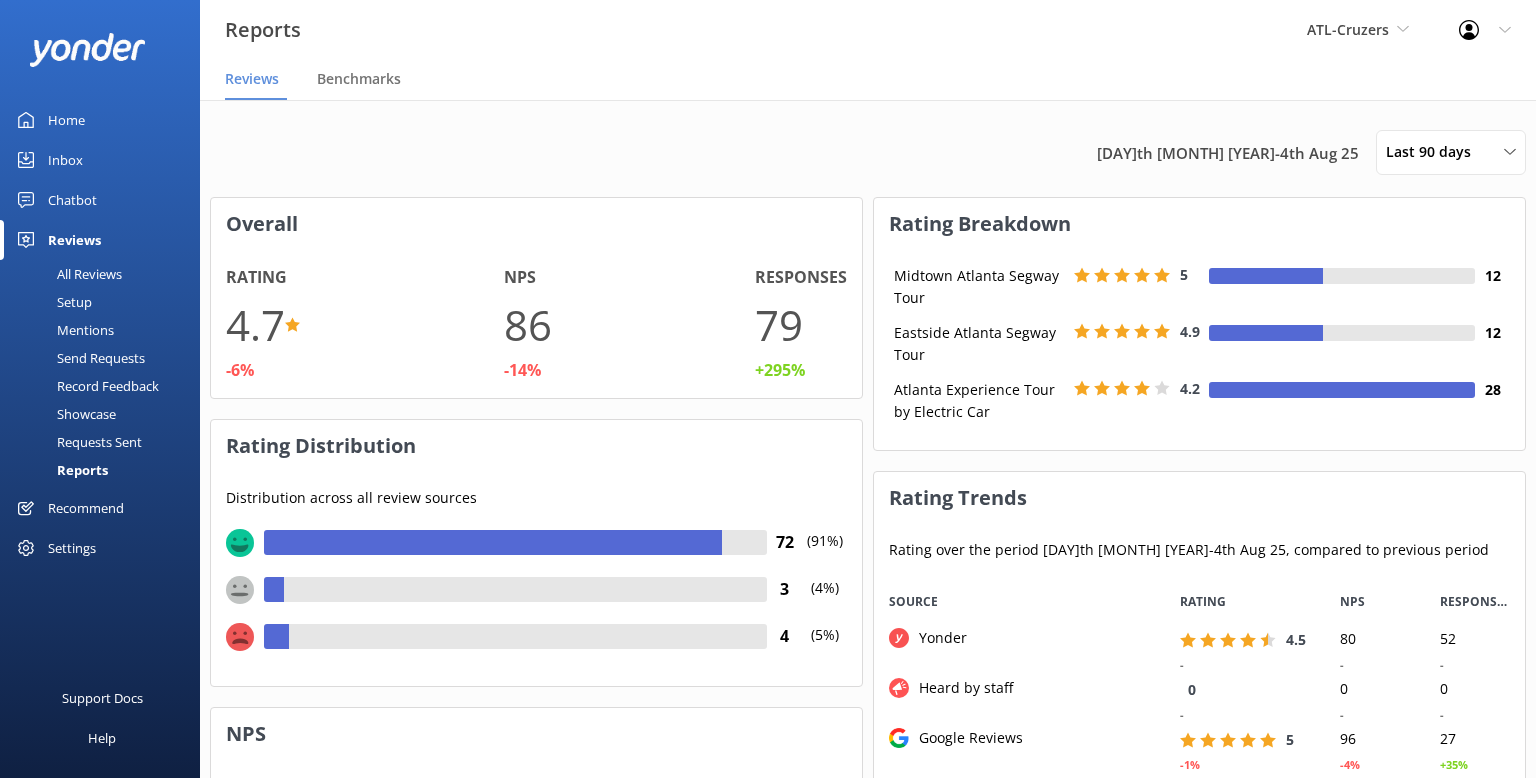 click on "Showcase" at bounding box center [64, 414] 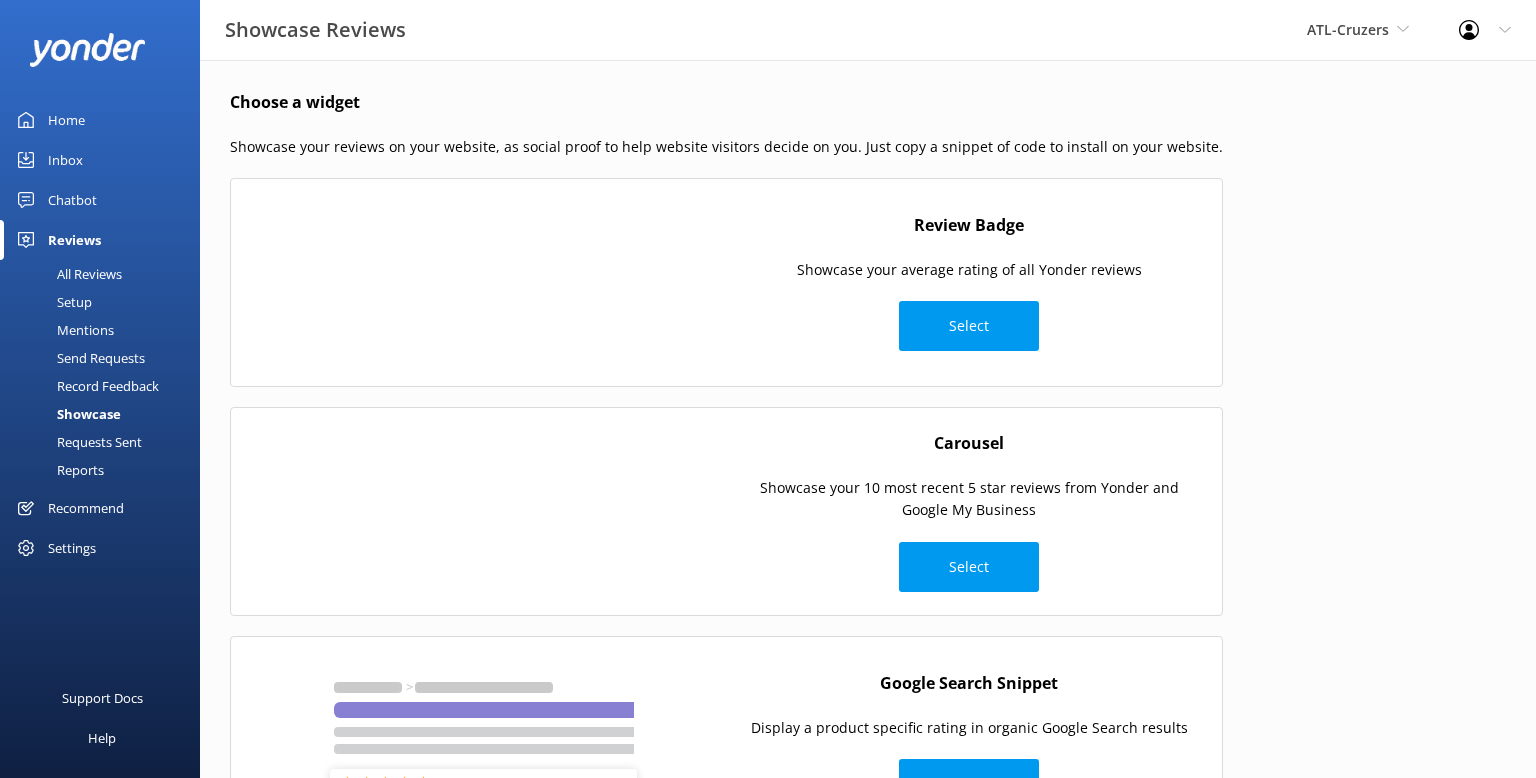 click on "Showcase" at bounding box center (66, 414) 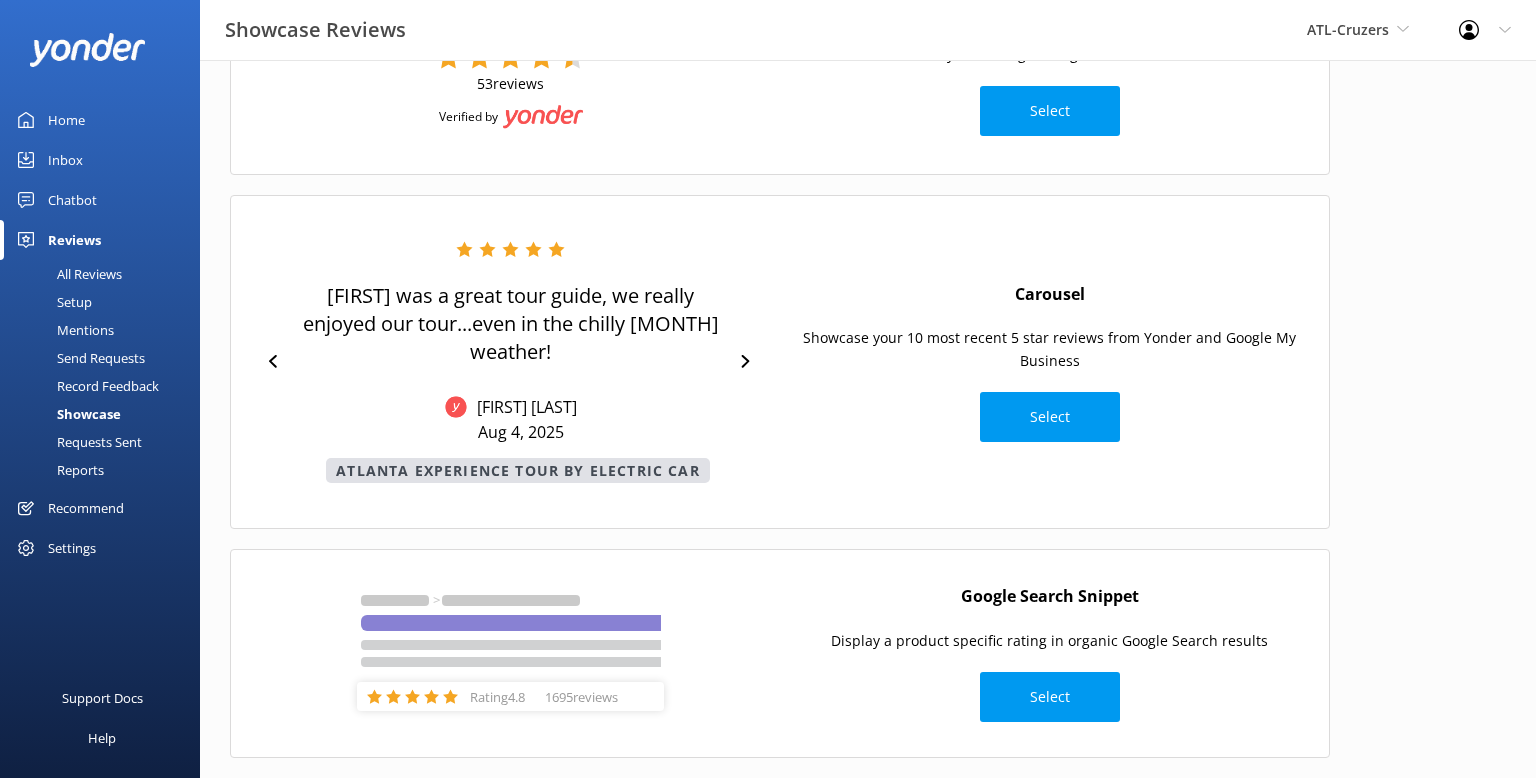 scroll, scrollTop: 219, scrollLeft: 0, axis: vertical 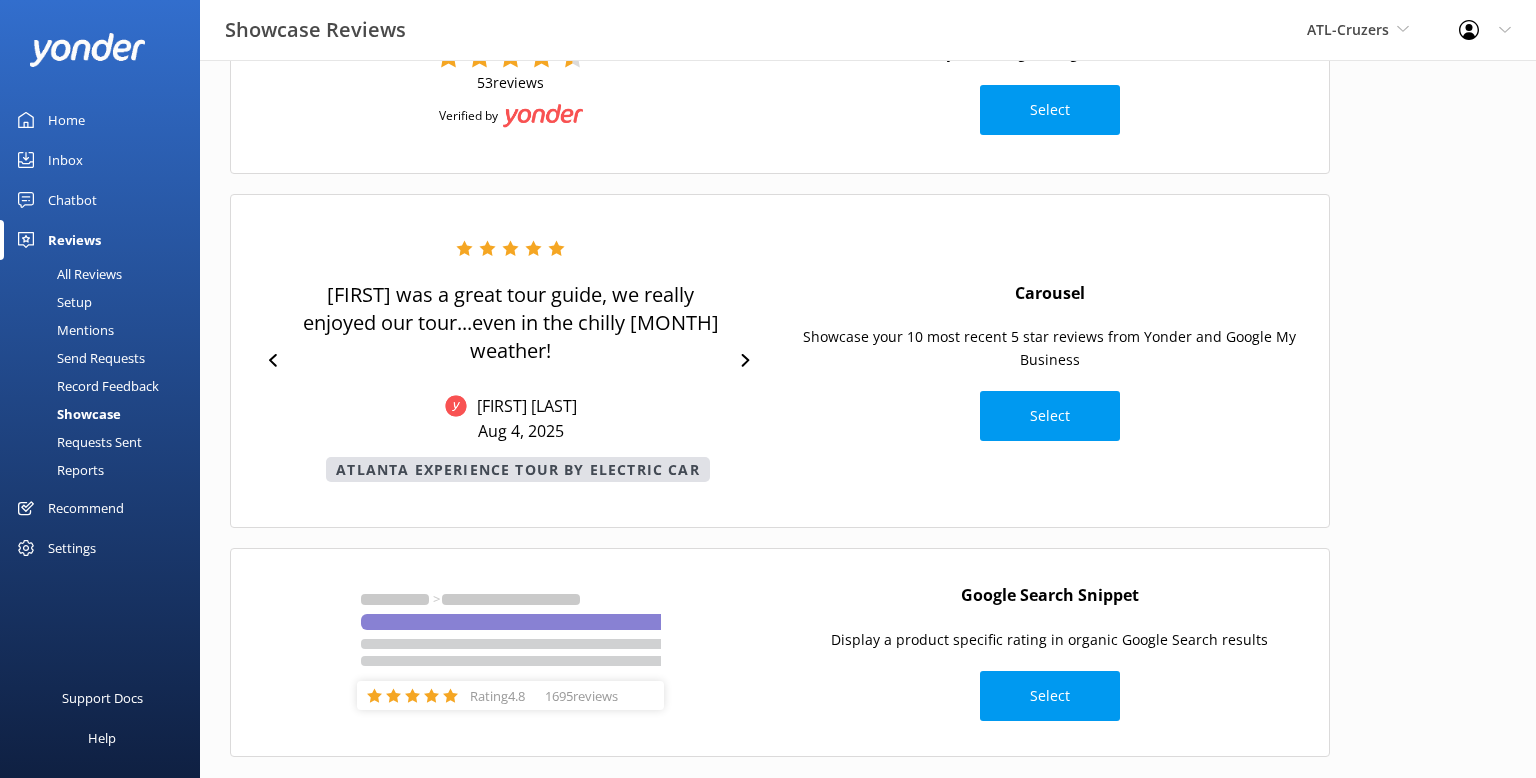 click 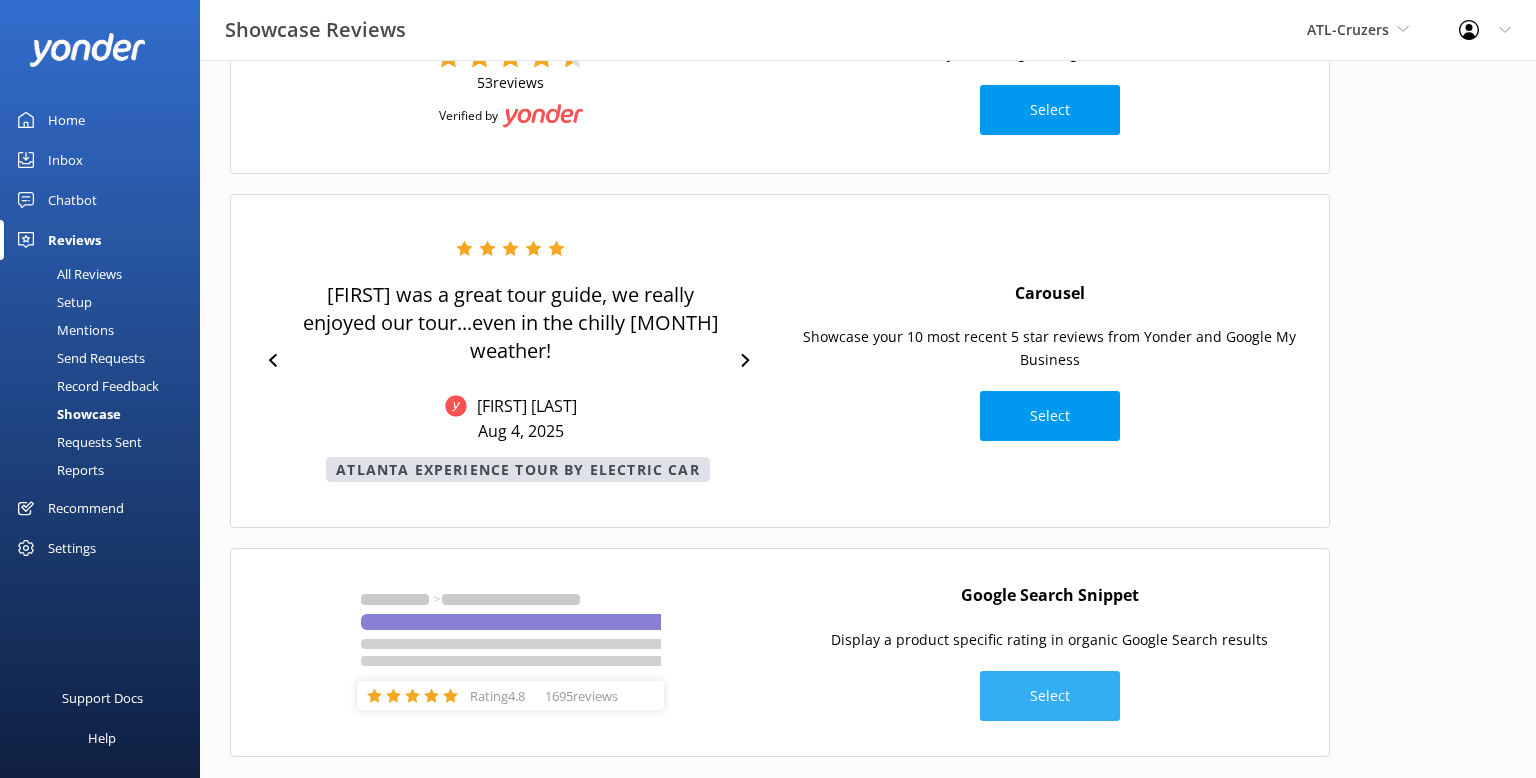 click on "Select" at bounding box center [1050, 696] 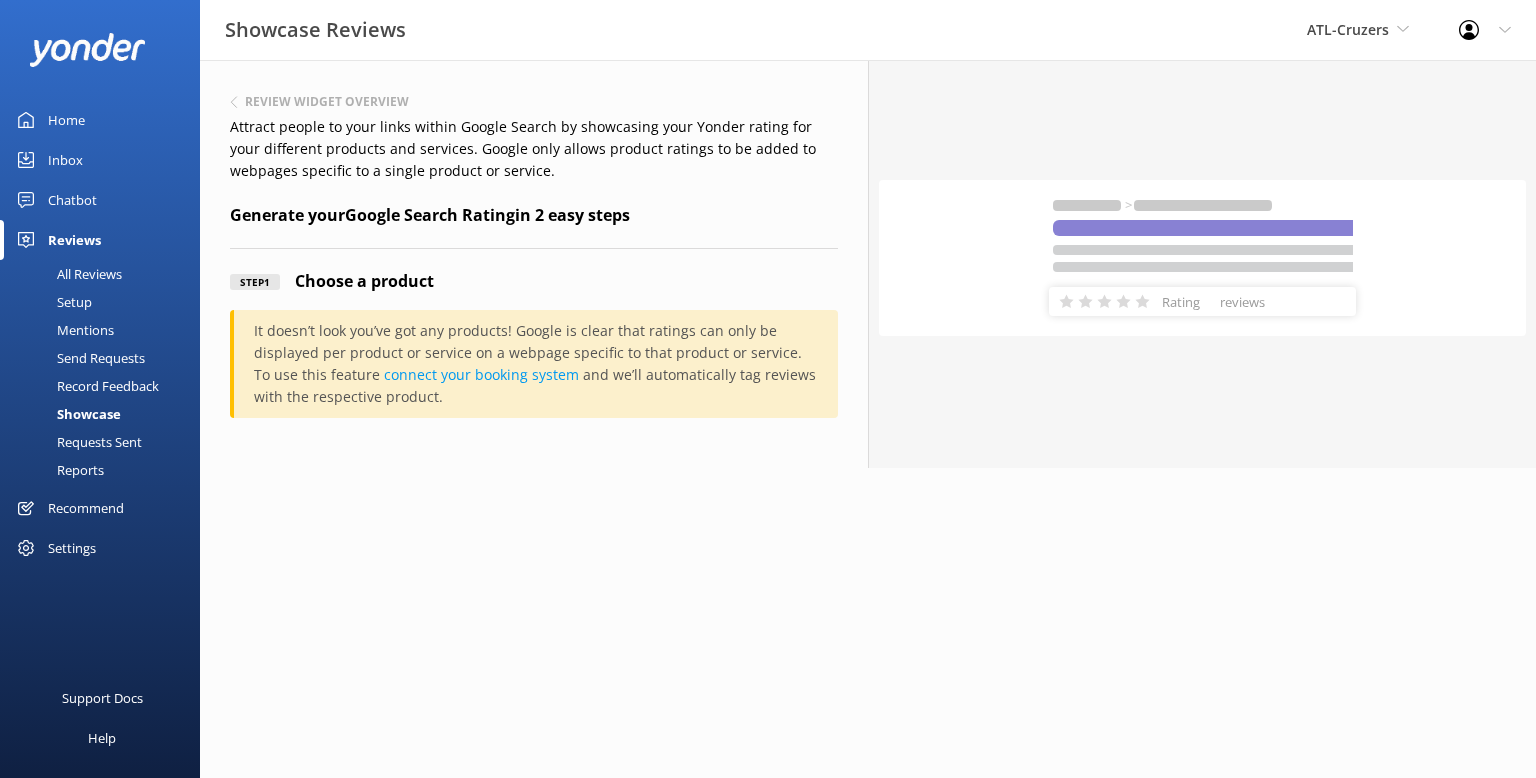scroll, scrollTop: 0, scrollLeft: 0, axis: both 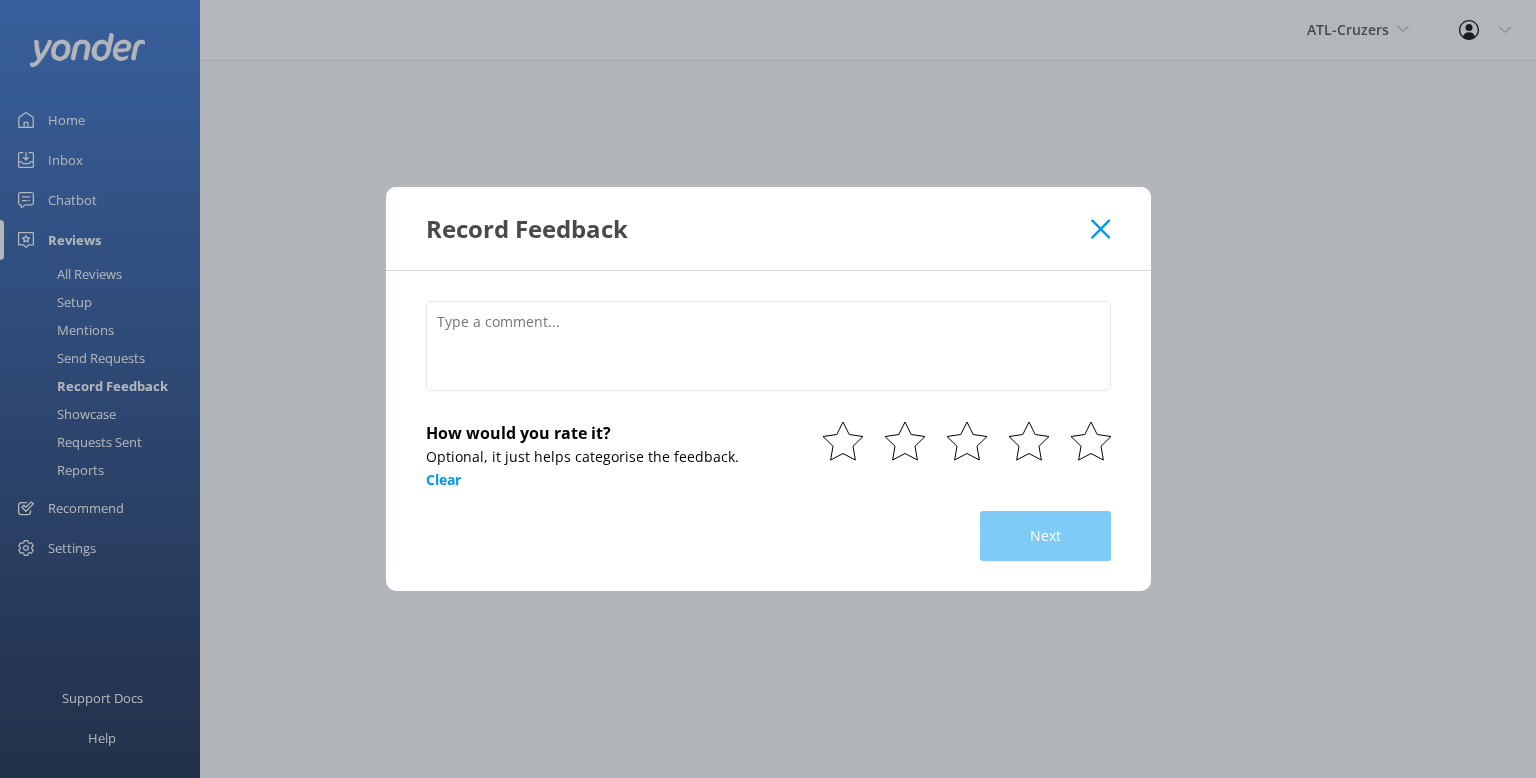 click on "Record Feedback How would you rate it? Optional, it just helps categorise the feedback. Clear Next" at bounding box center [768, 389] 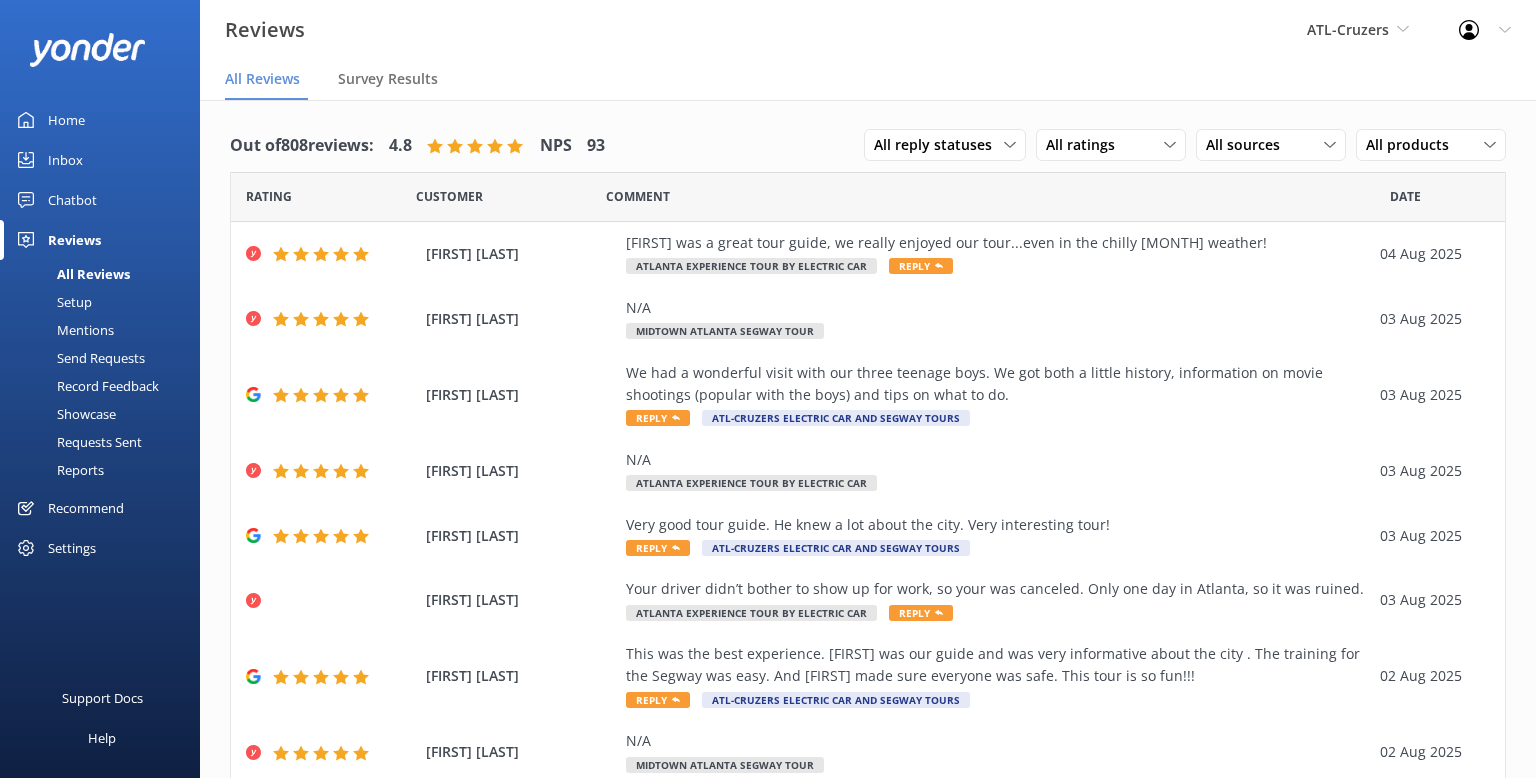 click on "Setup" at bounding box center (52, 302) 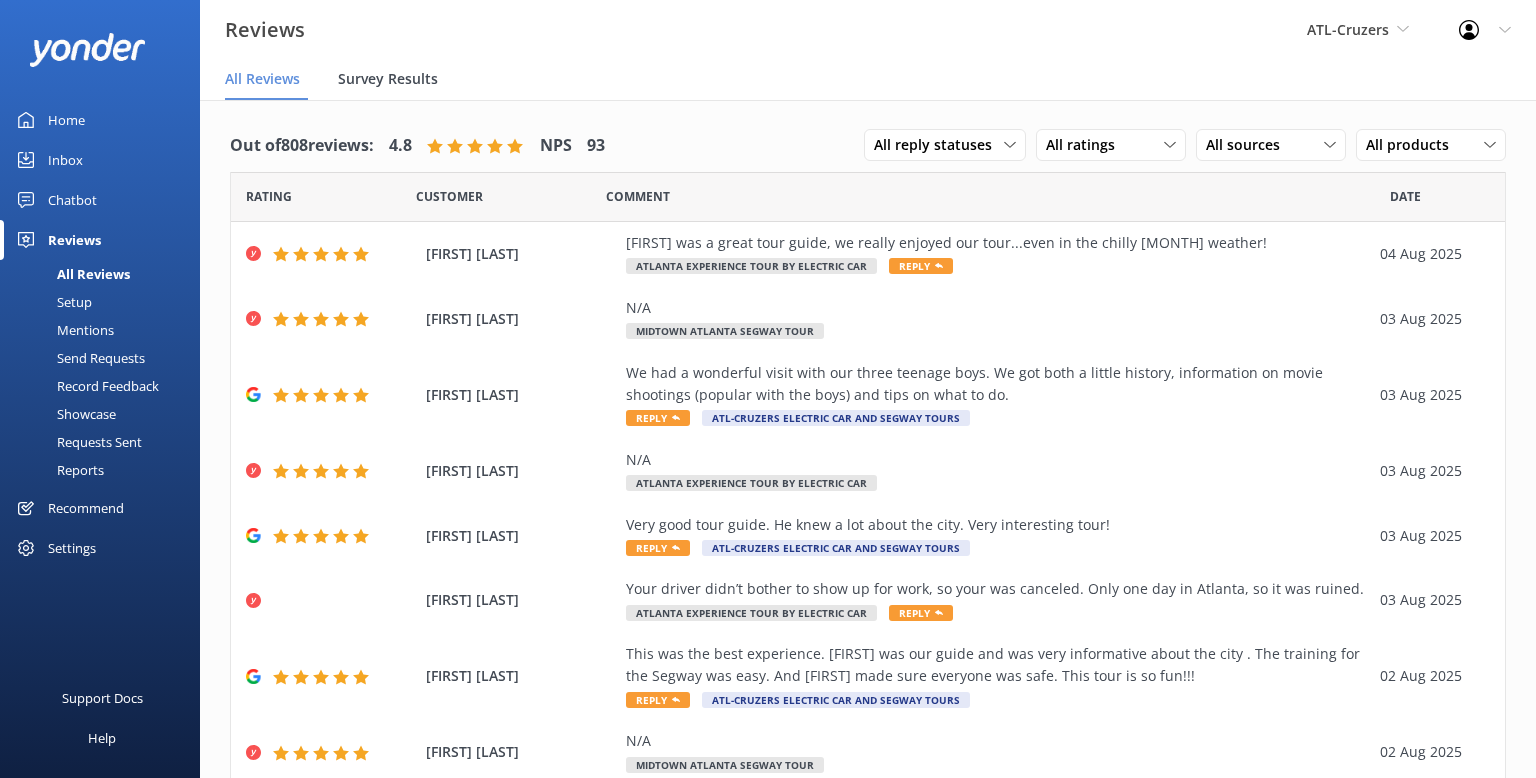 click on "Survey Results" at bounding box center (388, 79) 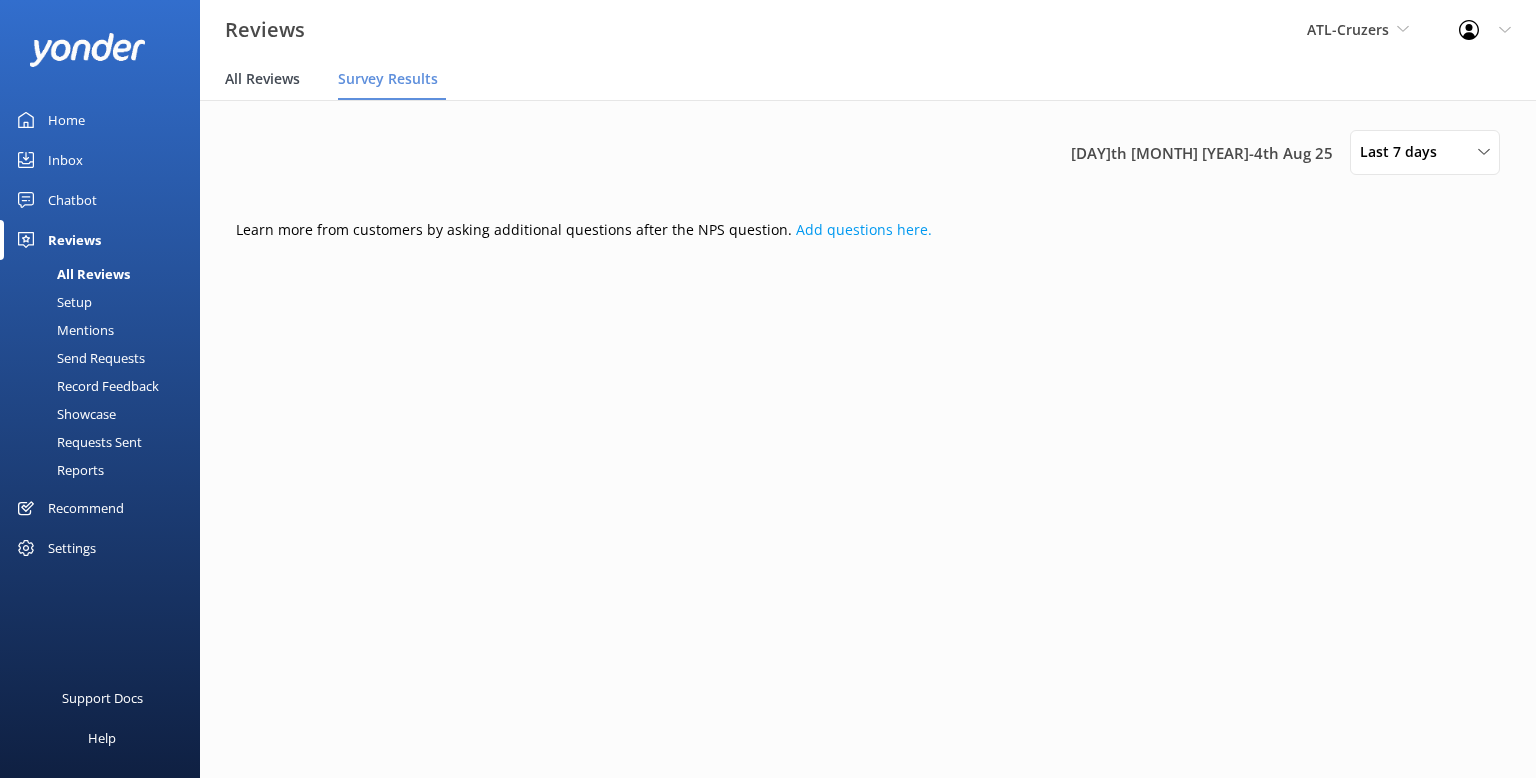 click on "All Reviews" at bounding box center [266, 80] 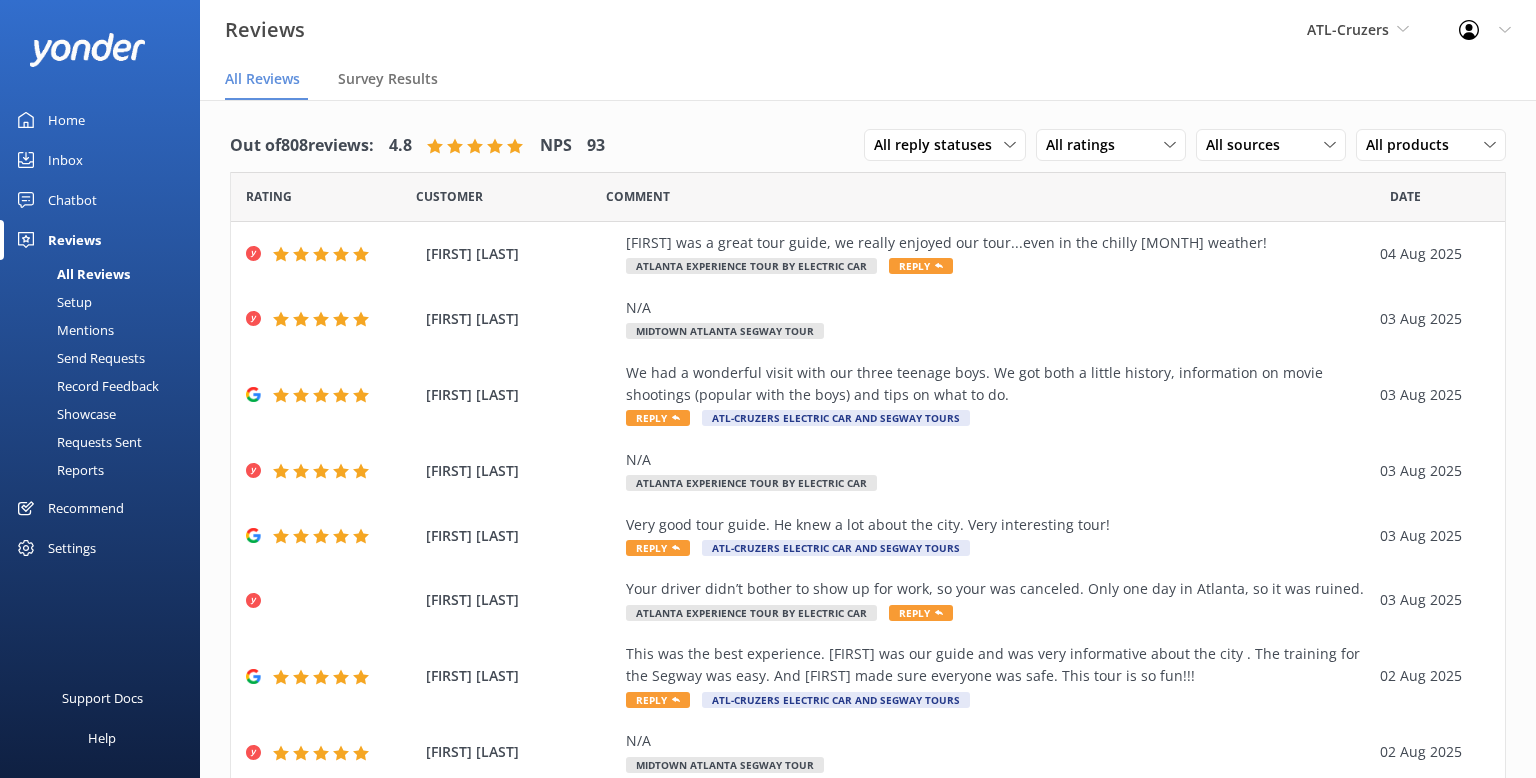 click on "Mentions" at bounding box center [63, 330] 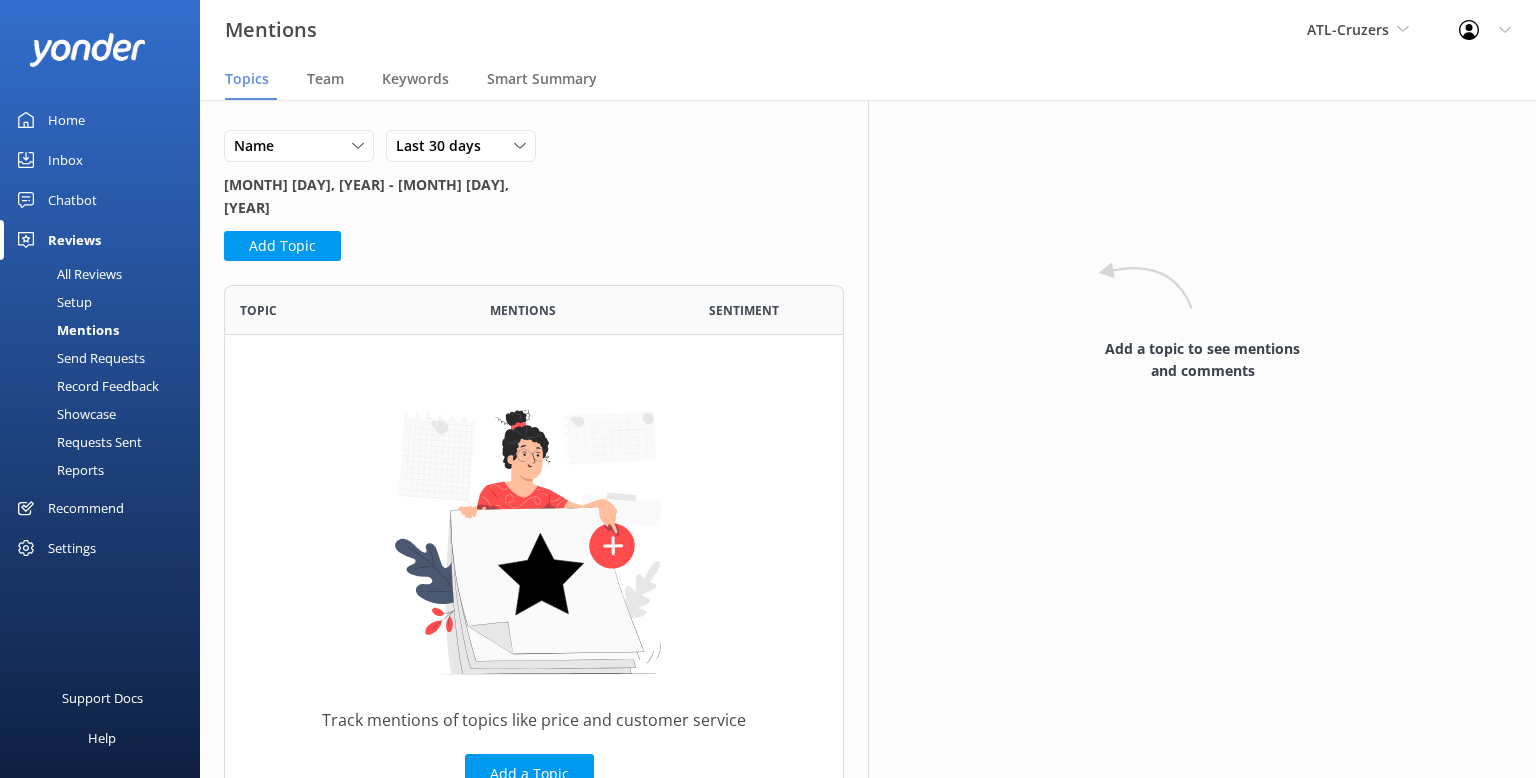 scroll, scrollTop: 0, scrollLeft: 0, axis: both 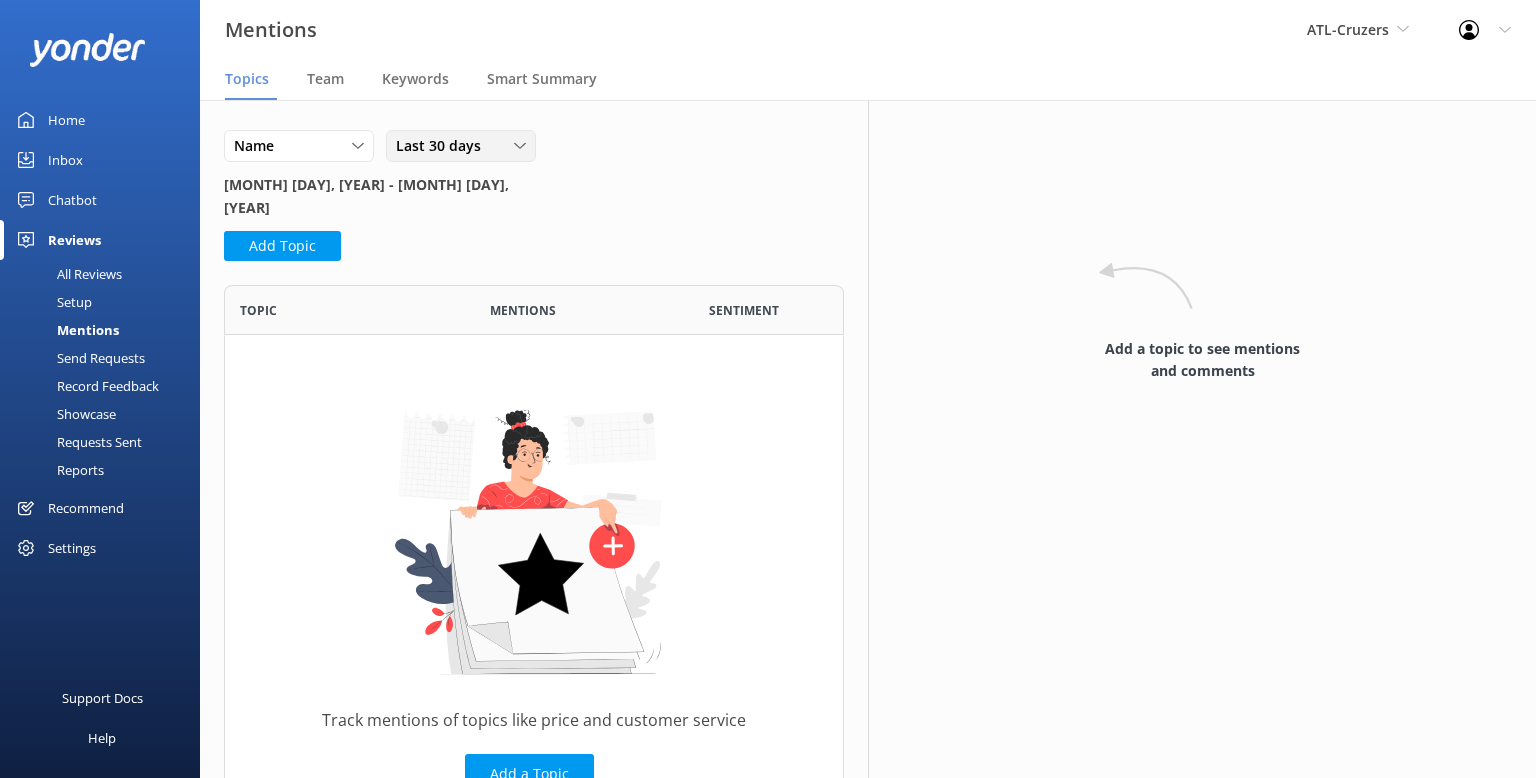 click on "Last 30 days" at bounding box center [444, 146] 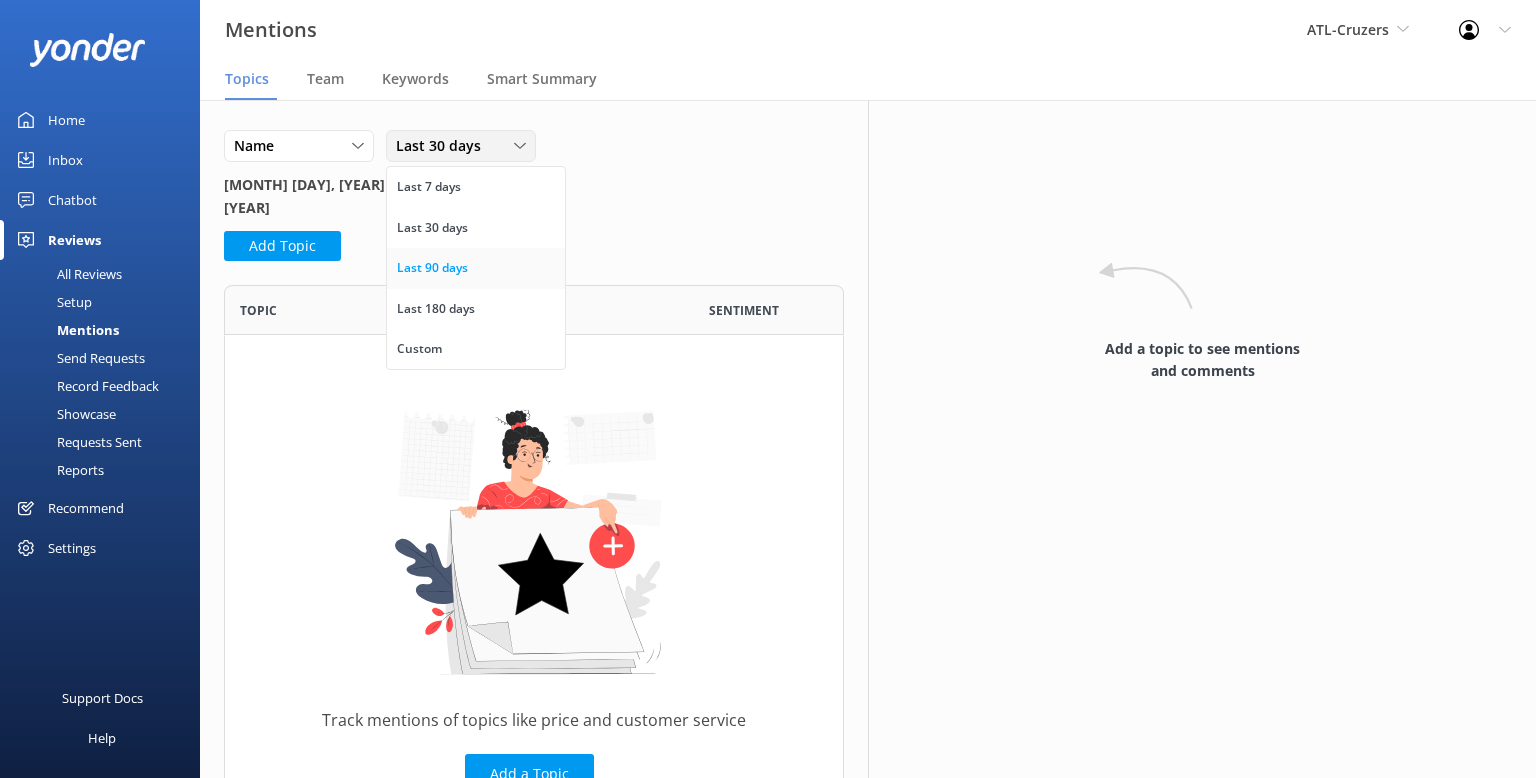 click on "Last 90 days" at bounding box center [432, 268] 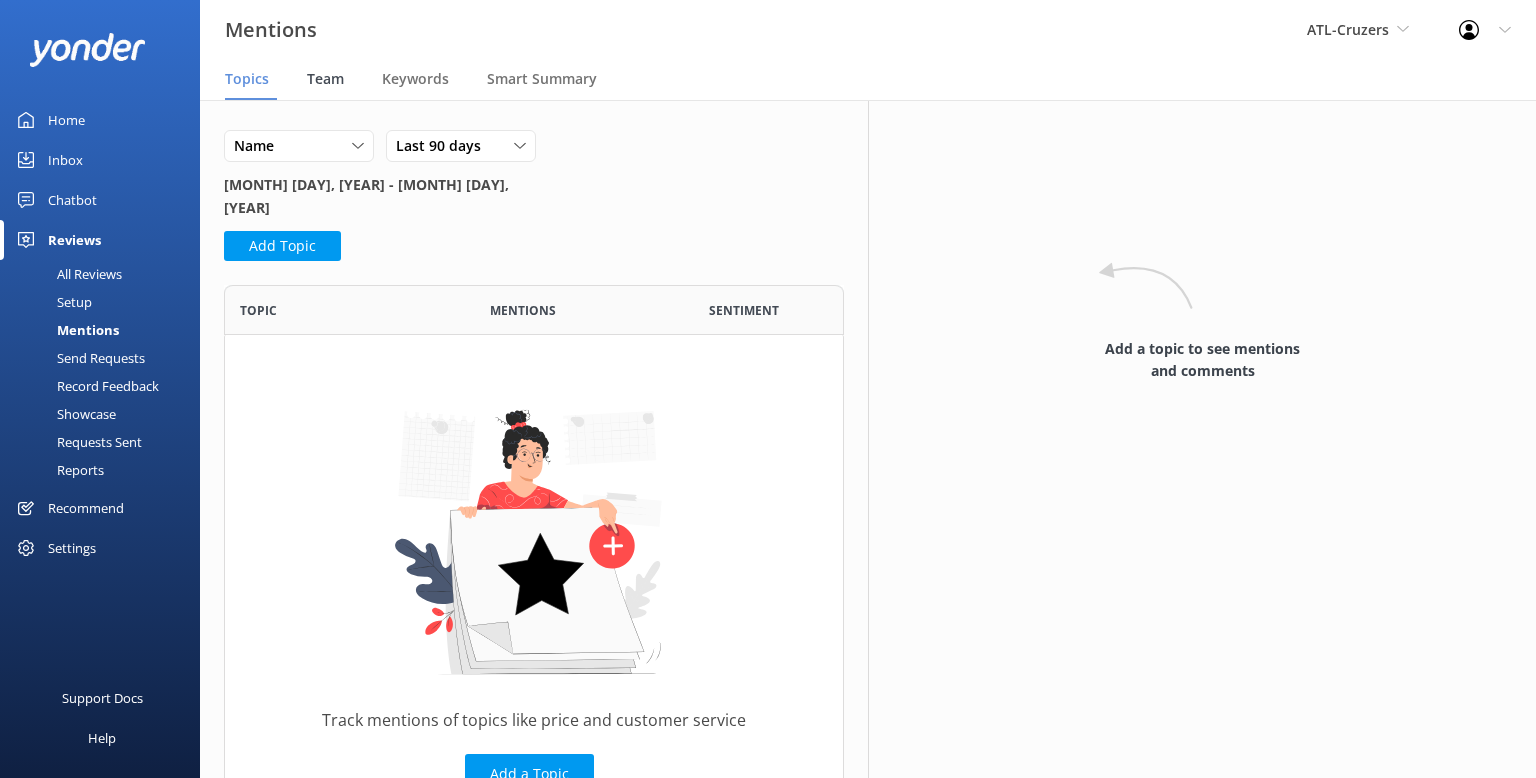 click on "Team" at bounding box center (325, 79) 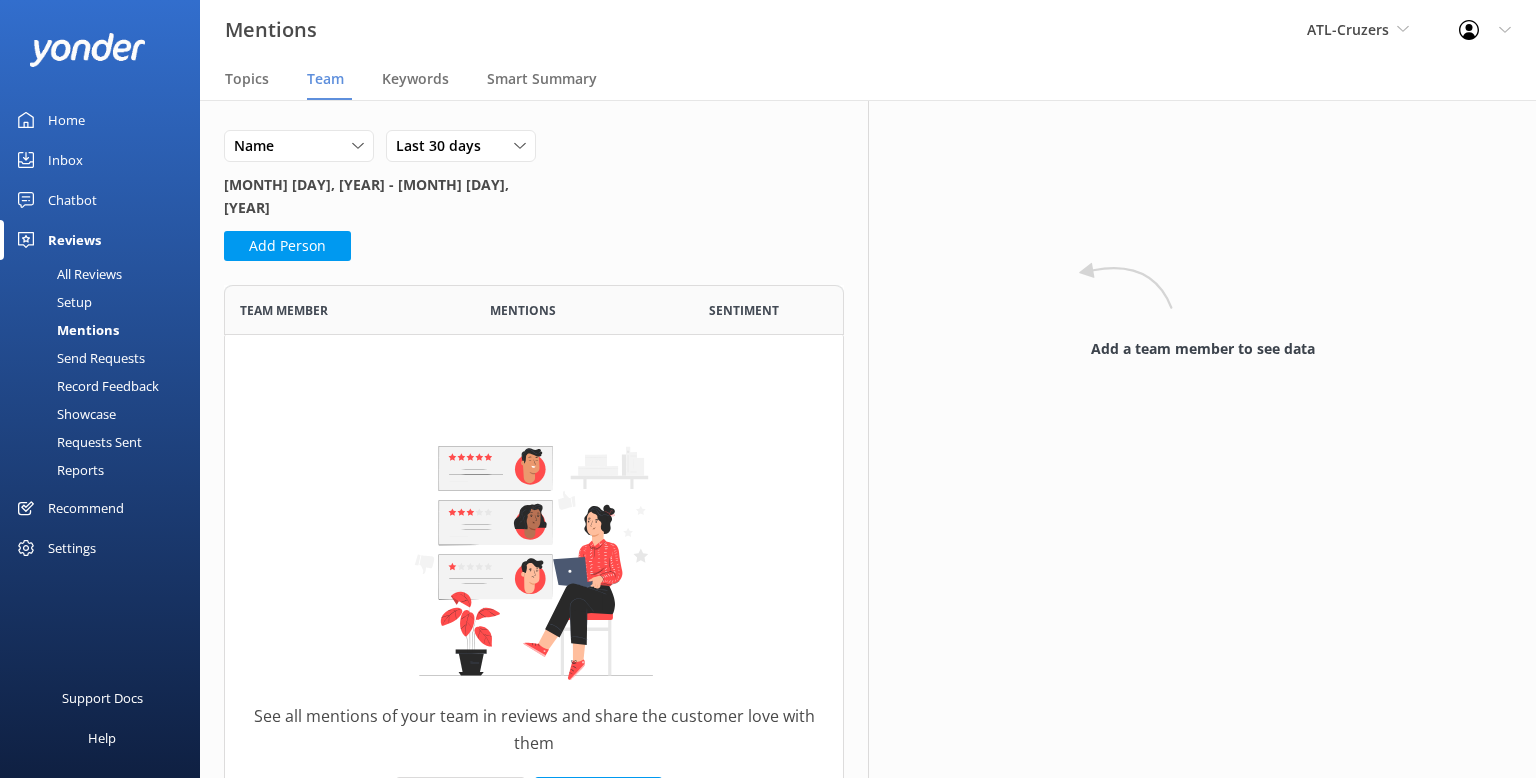 scroll, scrollTop: 1, scrollLeft: 0, axis: vertical 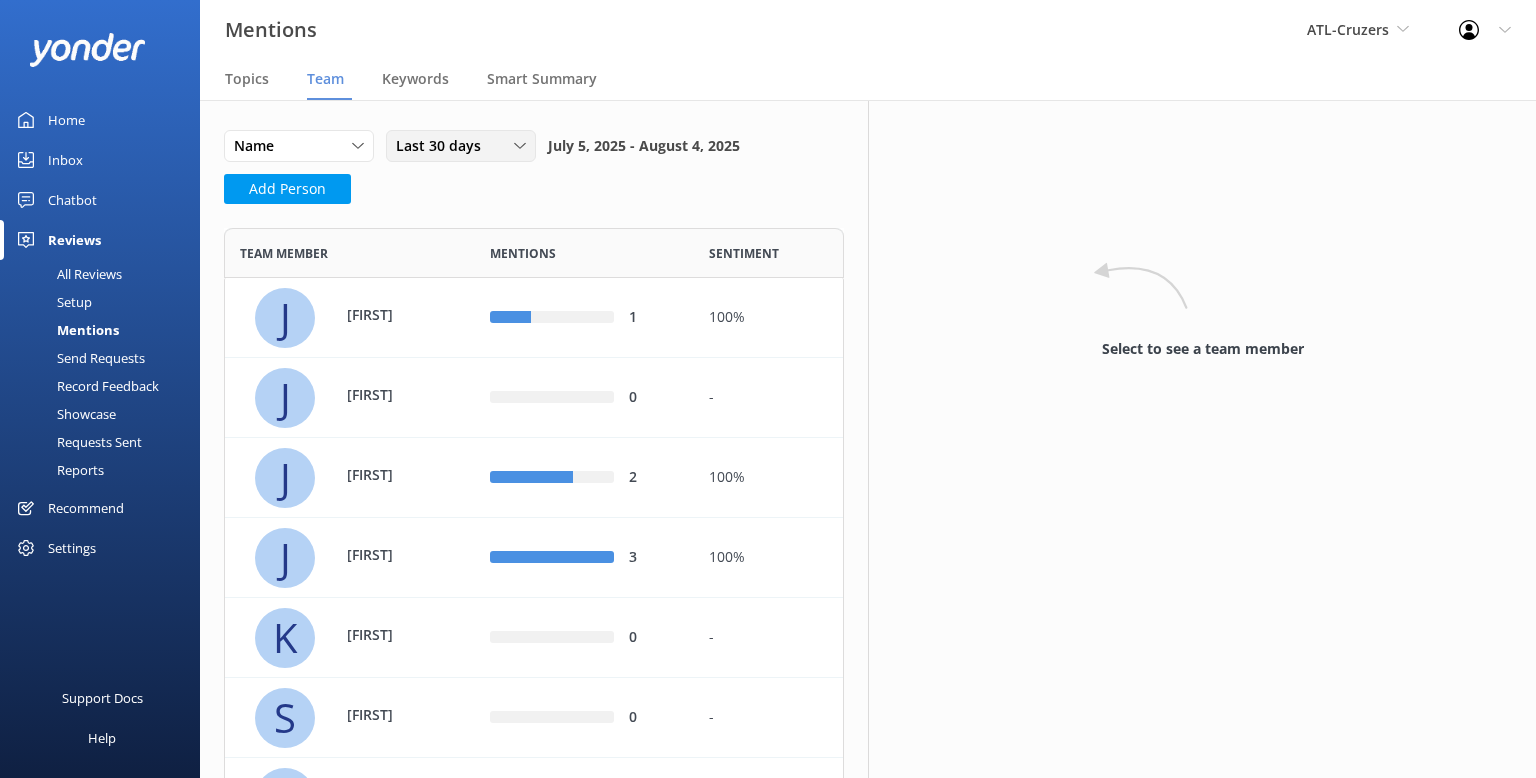 click on "Last 30 days Last 7 days Last 30 days Last 90 days Last 180 days Custom" at bounding box center [461, 146] 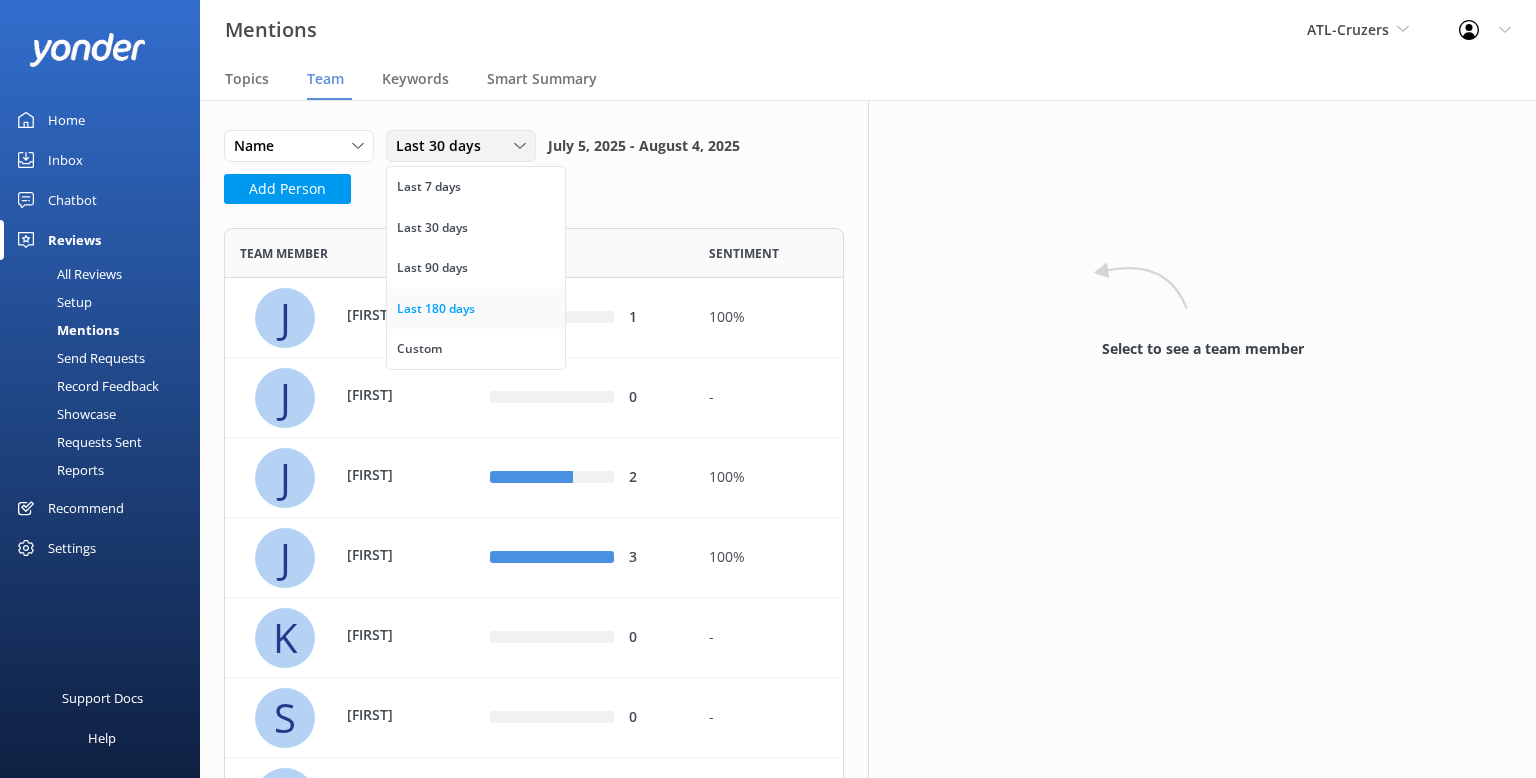 click on "Last 180 days" at bounding box center (436, 309) 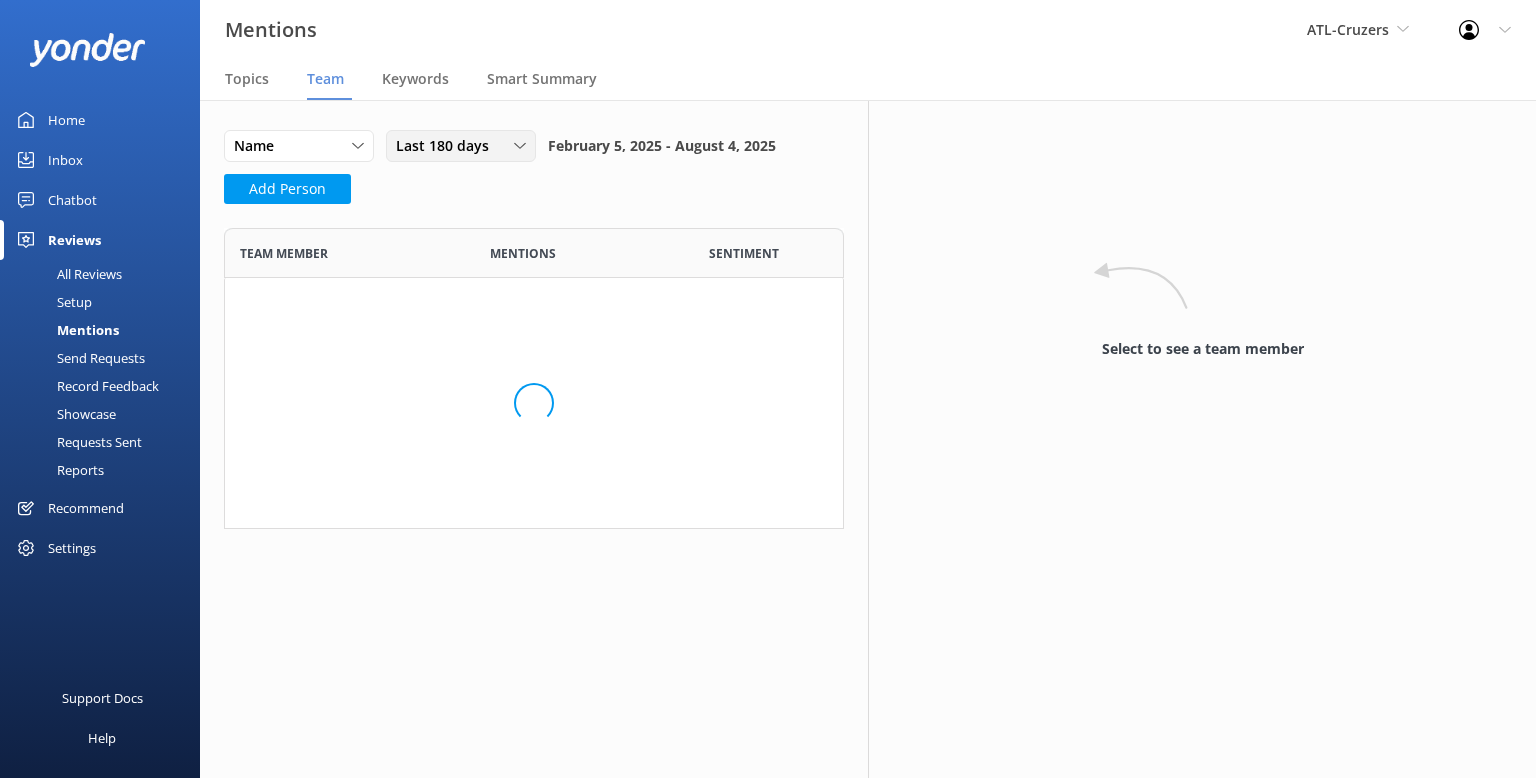 scroll, scrollTop: 0, scrollLeft: 0, axis: both 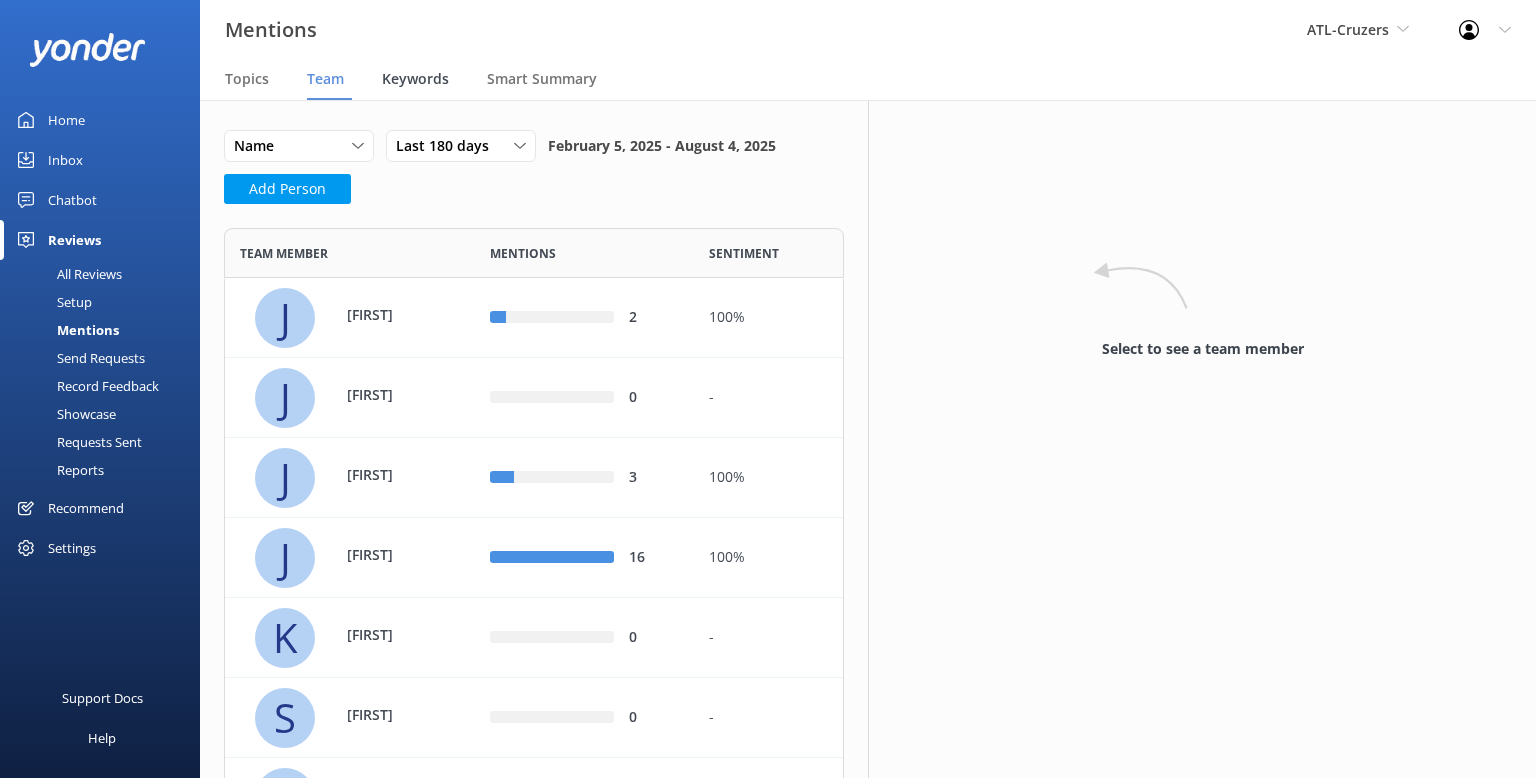 click on "Keywords" at bounding box center (415, 79) 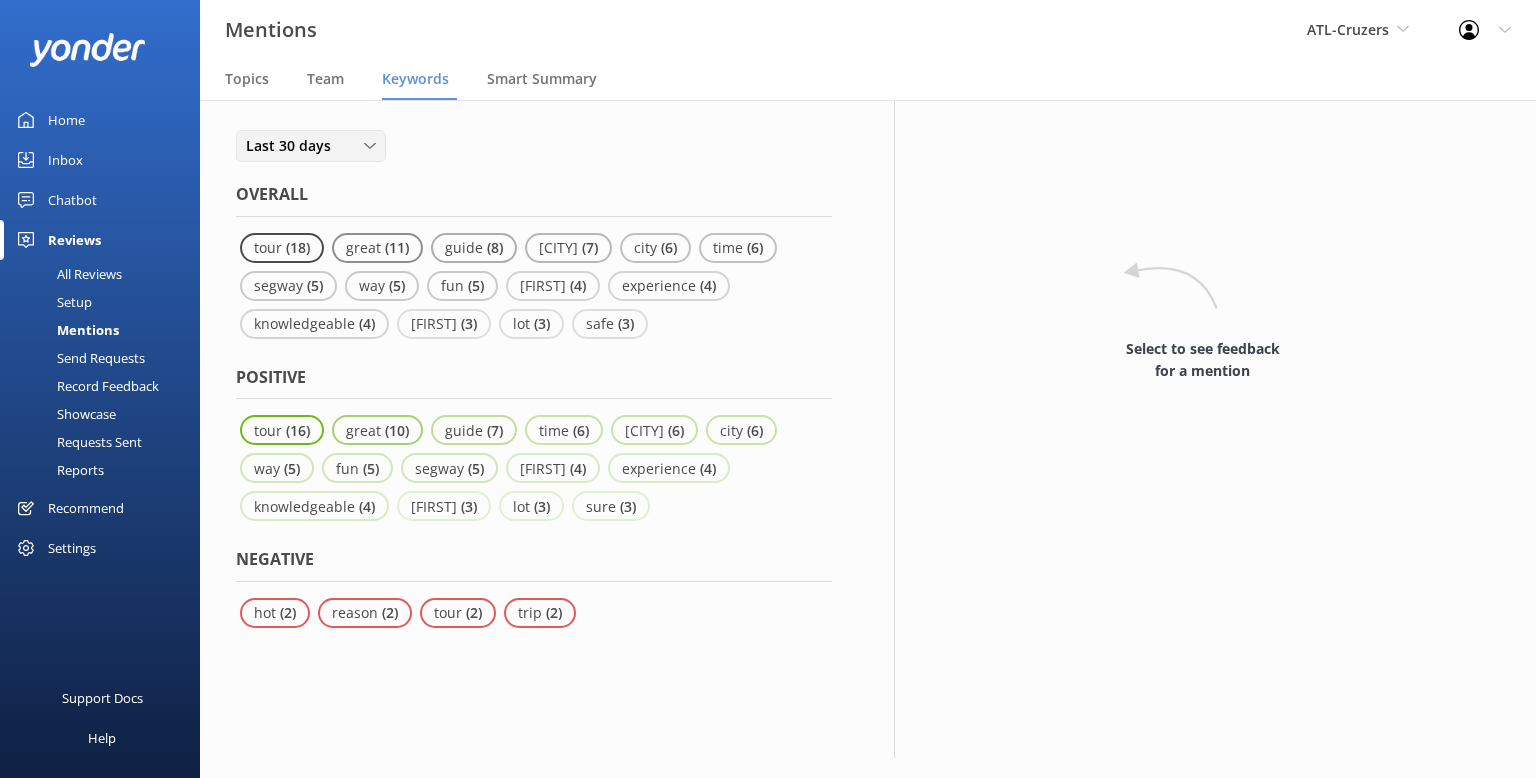 click on "Last 30 days" at bounding box center (294, 146) 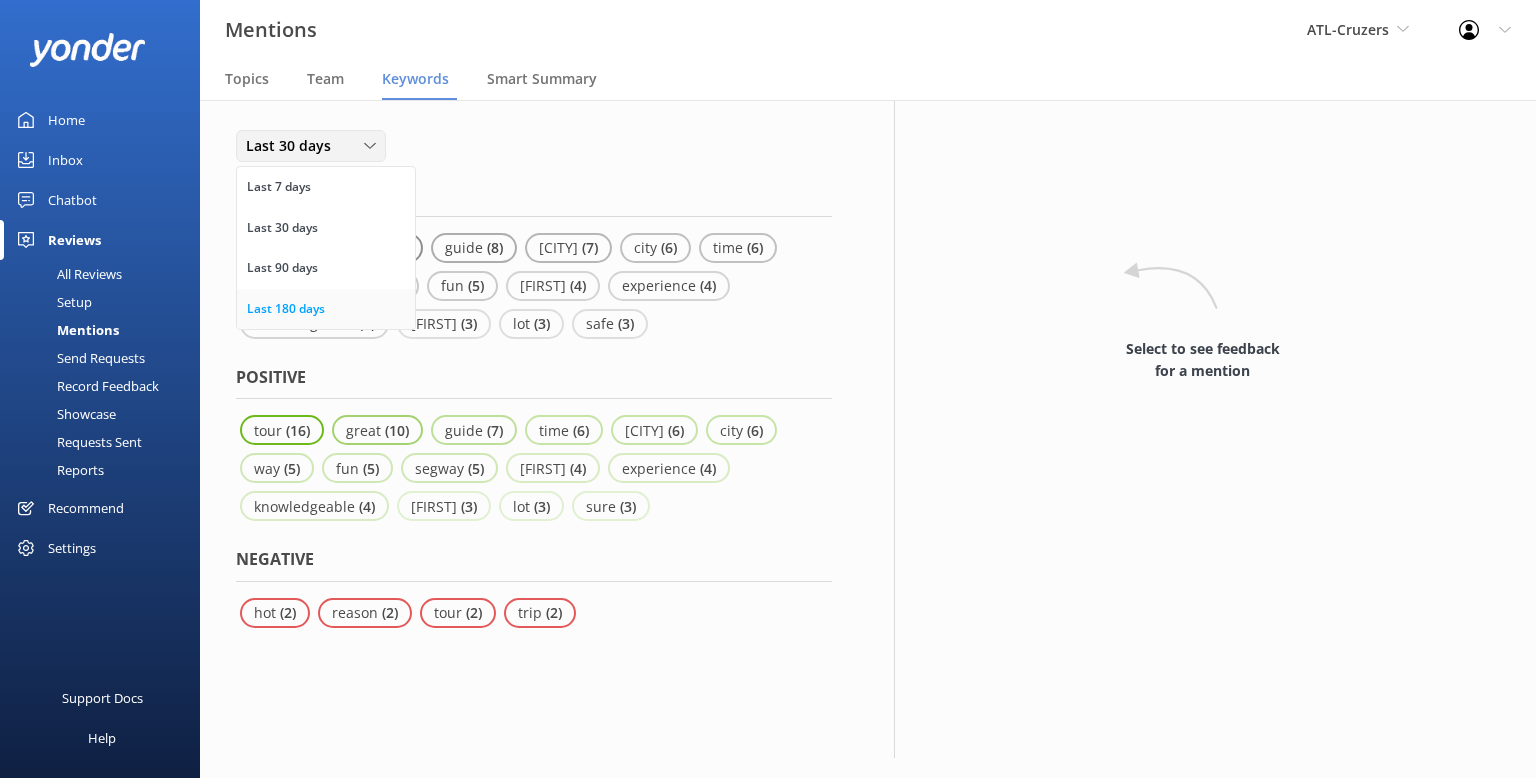 click on "Last 180 days" at bounding box center (326, 309) 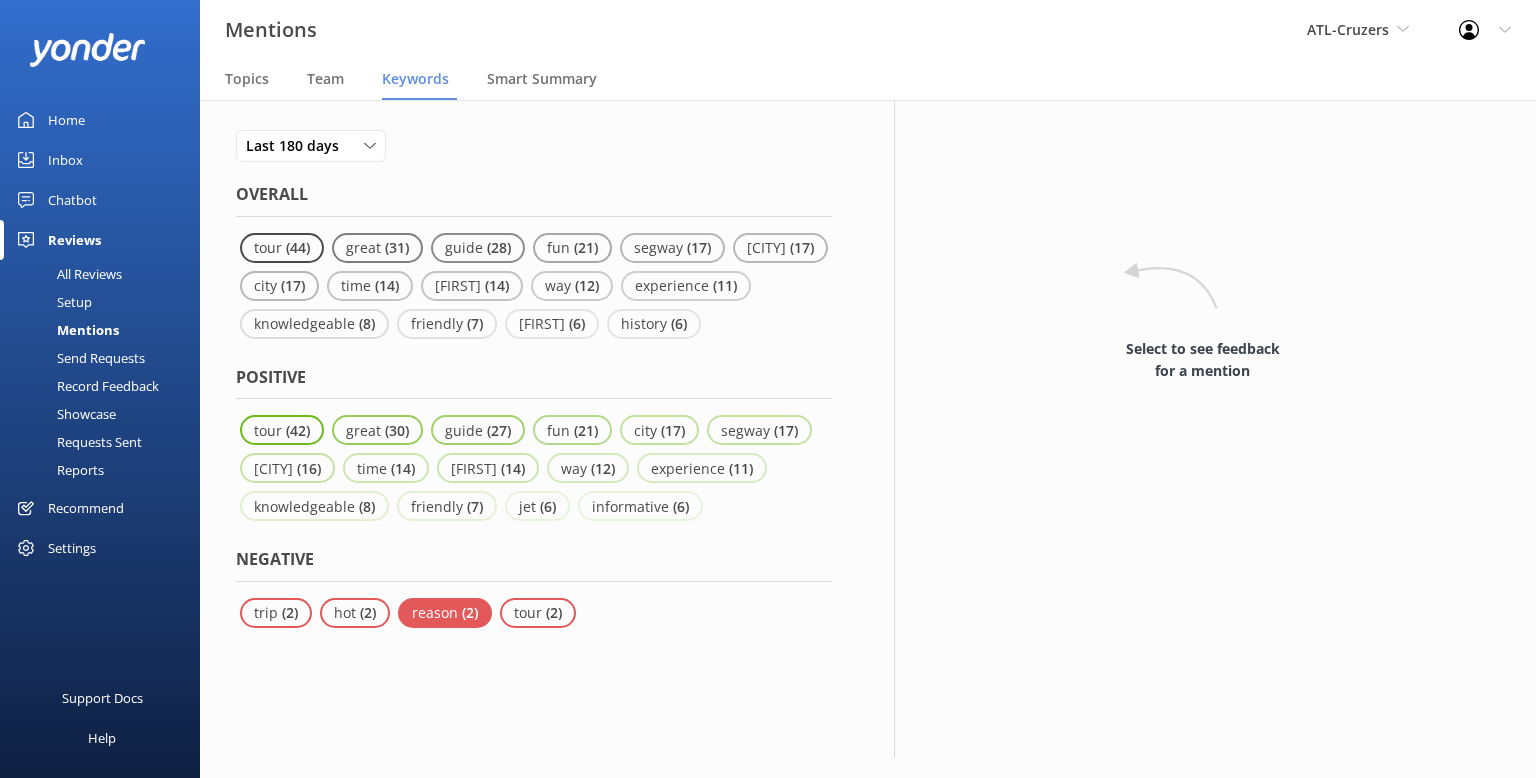 click on "reason" at bounding box center [437, 612] 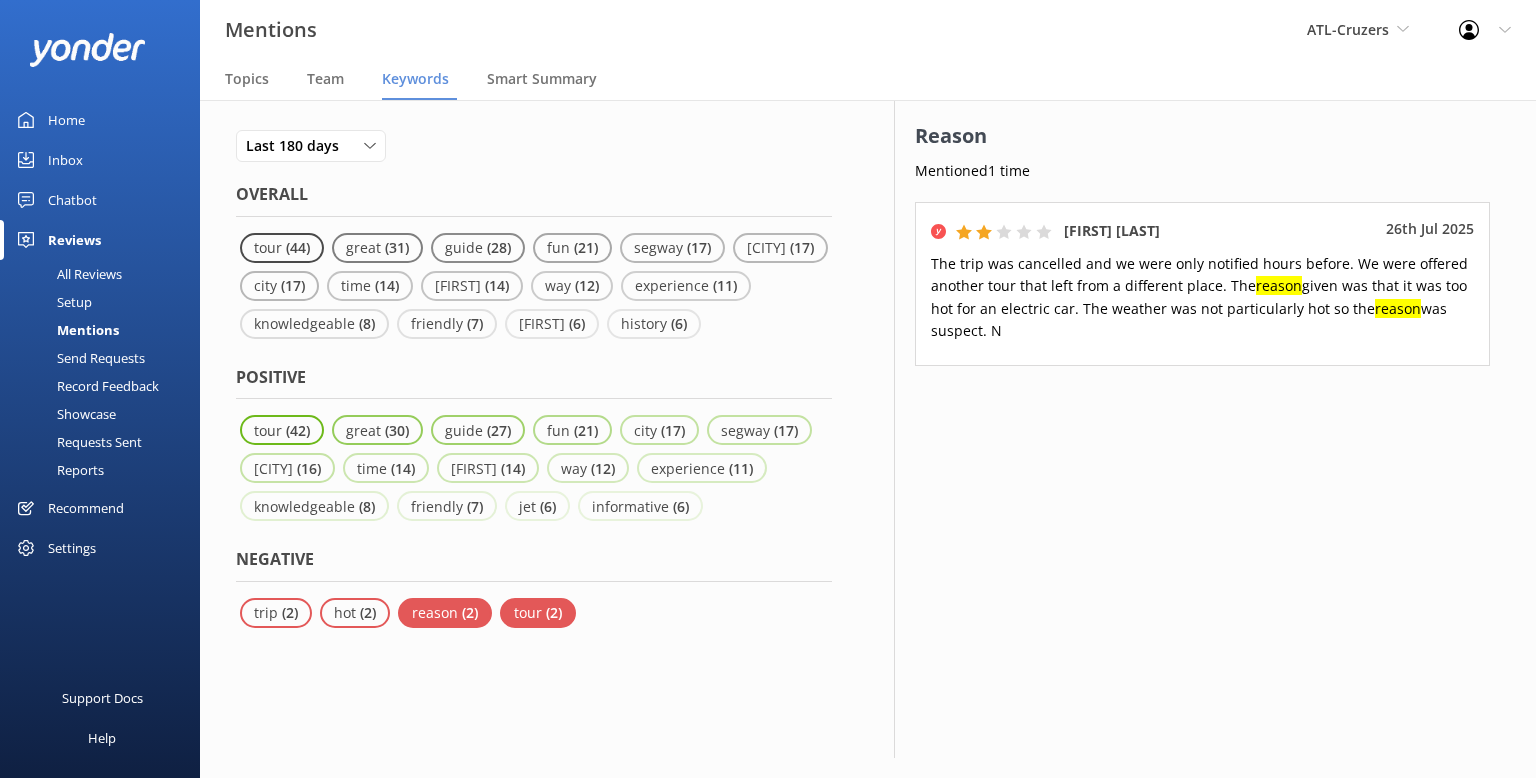 click on "( 2 )" at bounding box center [554, 612] 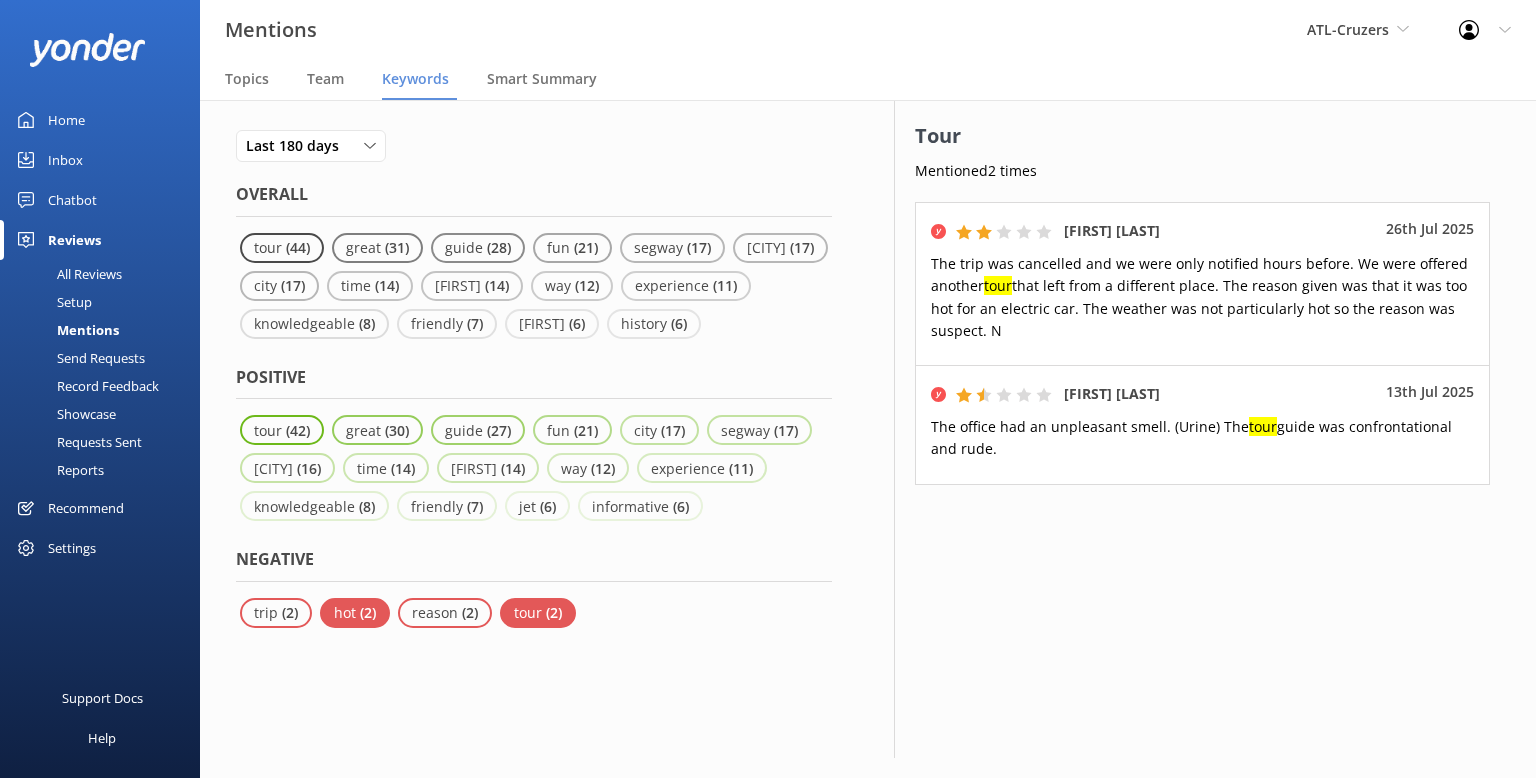 click on "hot" at bounding box center (347, 612) 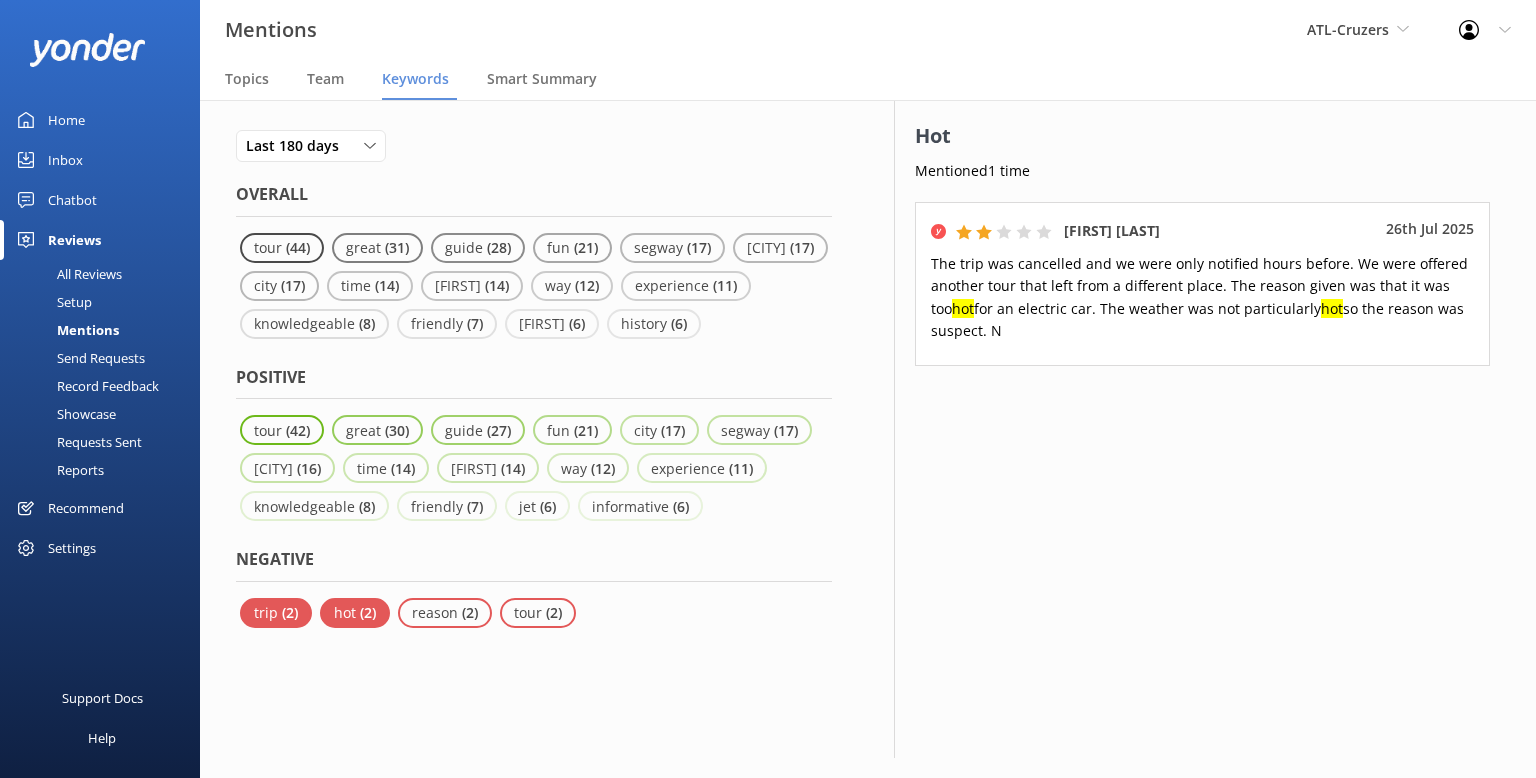 click on "trip" at bounding box center (268, 612) 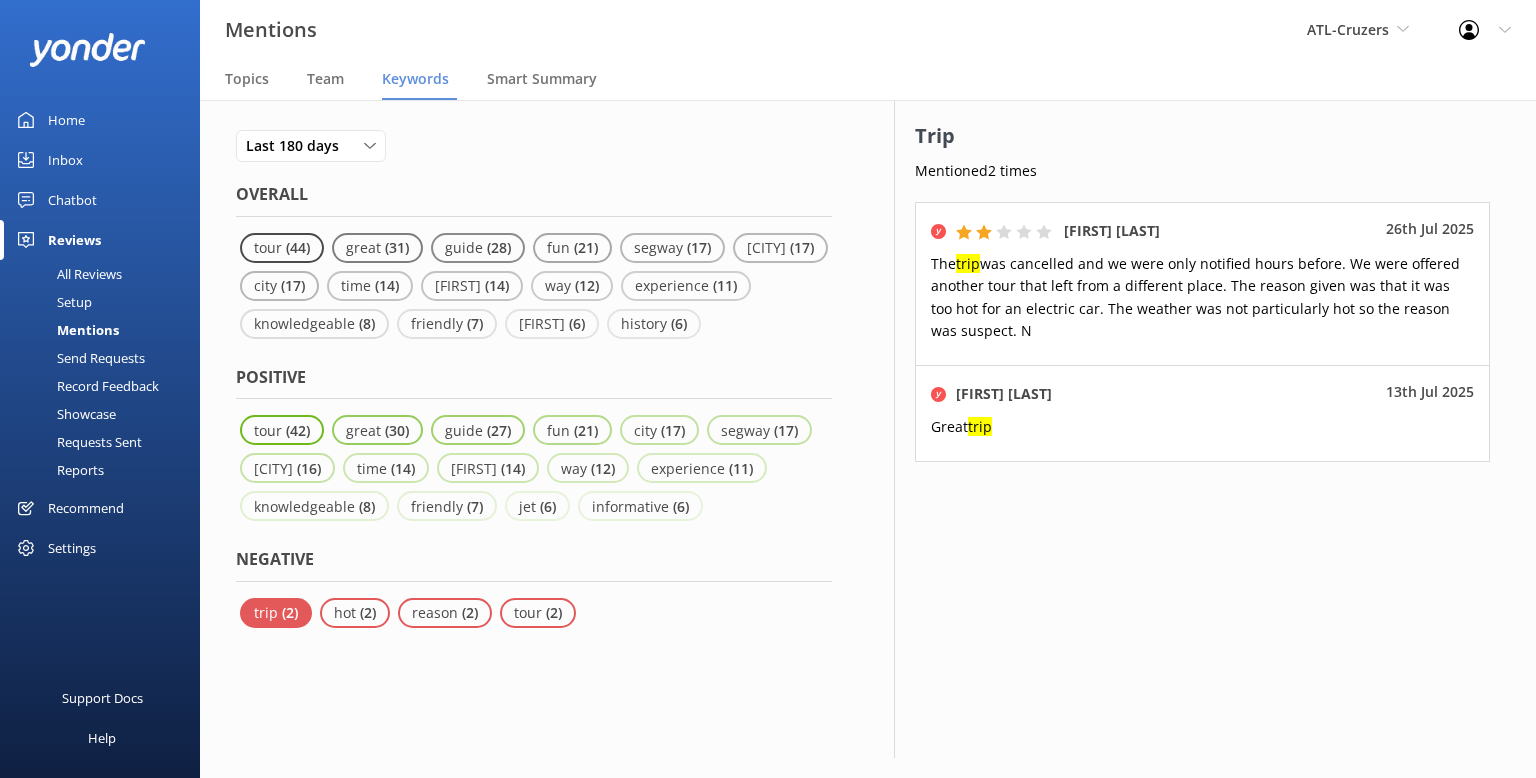 click on "trip   ( 2 ) hot   ( 2 ) reason   ( 2 ) tour   ( 2 )" at bounding box center [534, 613] 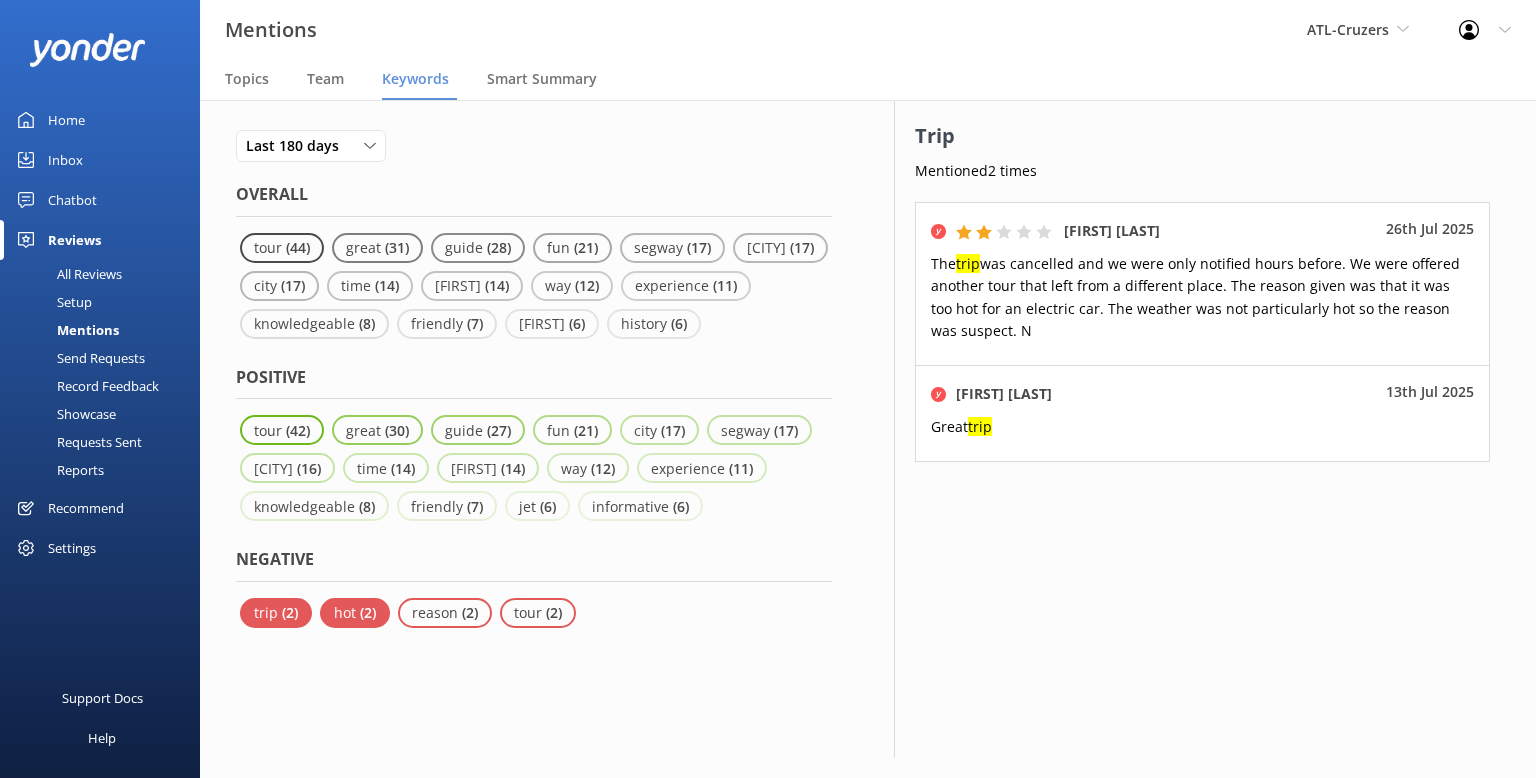 click on "hot   ( 2 )" at bounding box center (355, 613) 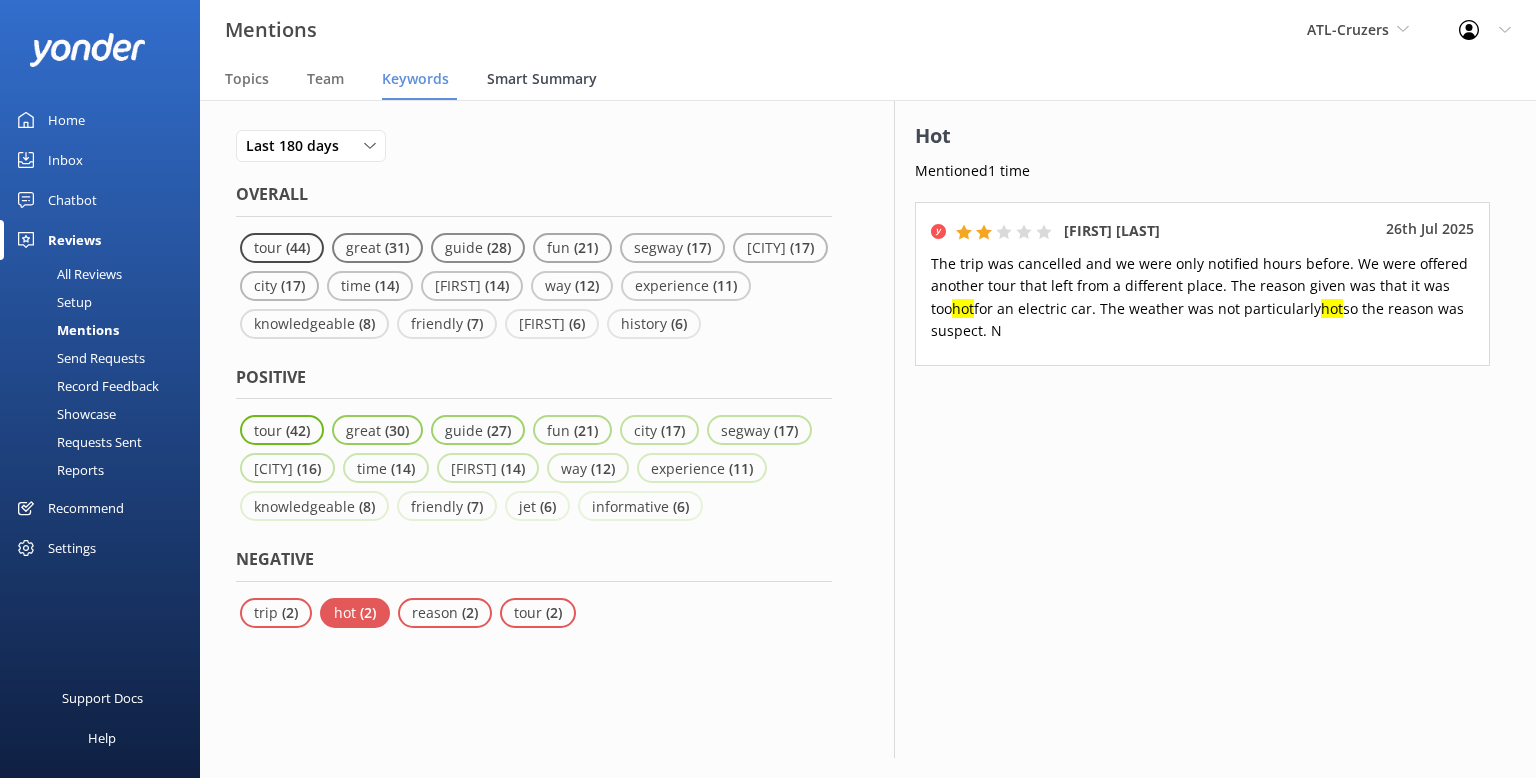 click on "Smart Summary" at bounding box center [542, 79] 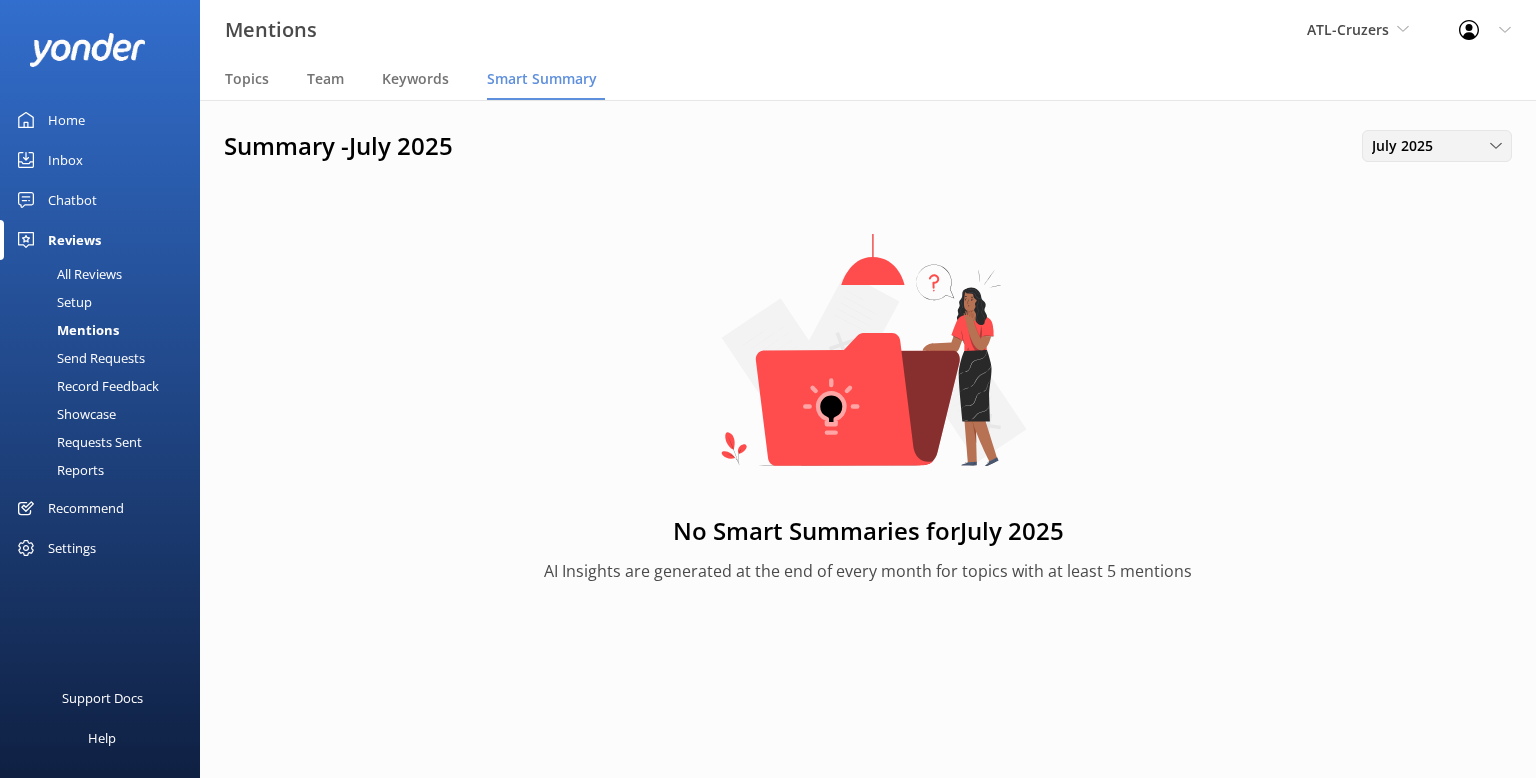 click on "July 2025" at bounding box center (1408, 146) 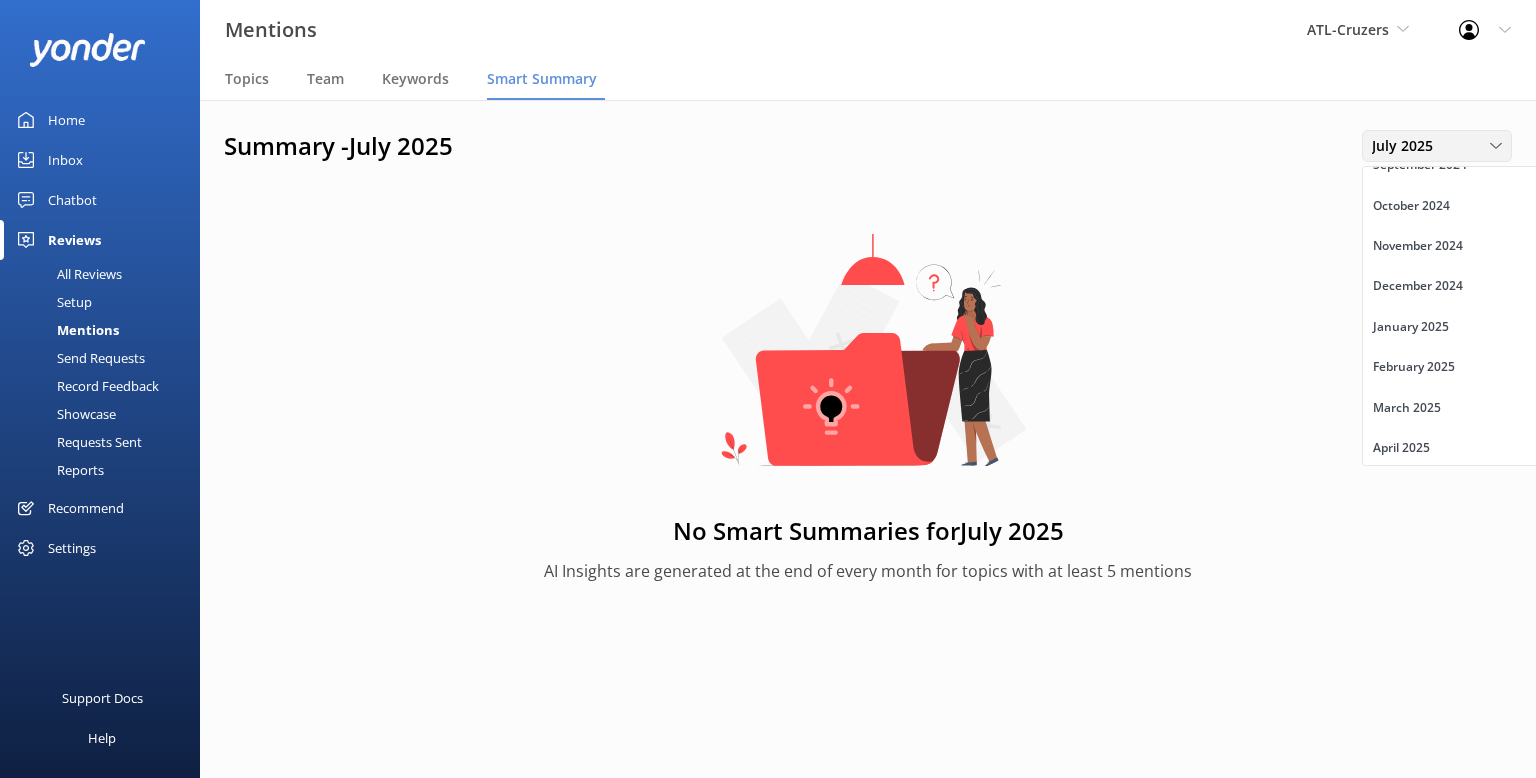 scroll, scrollTop: 953, scrollLeft: 0, axis: vertical 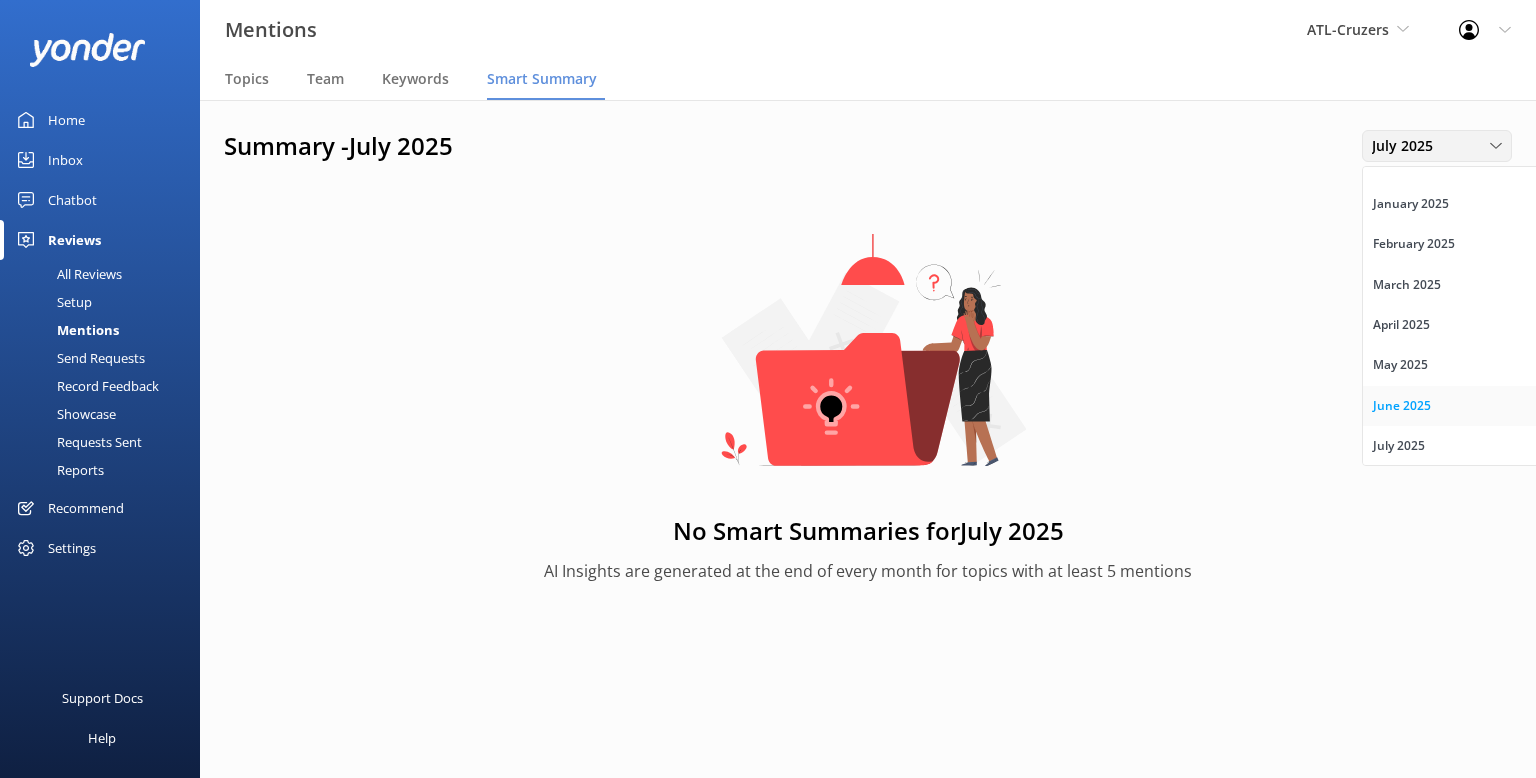 click on "June 2025" at bounding box center [1452, 406] 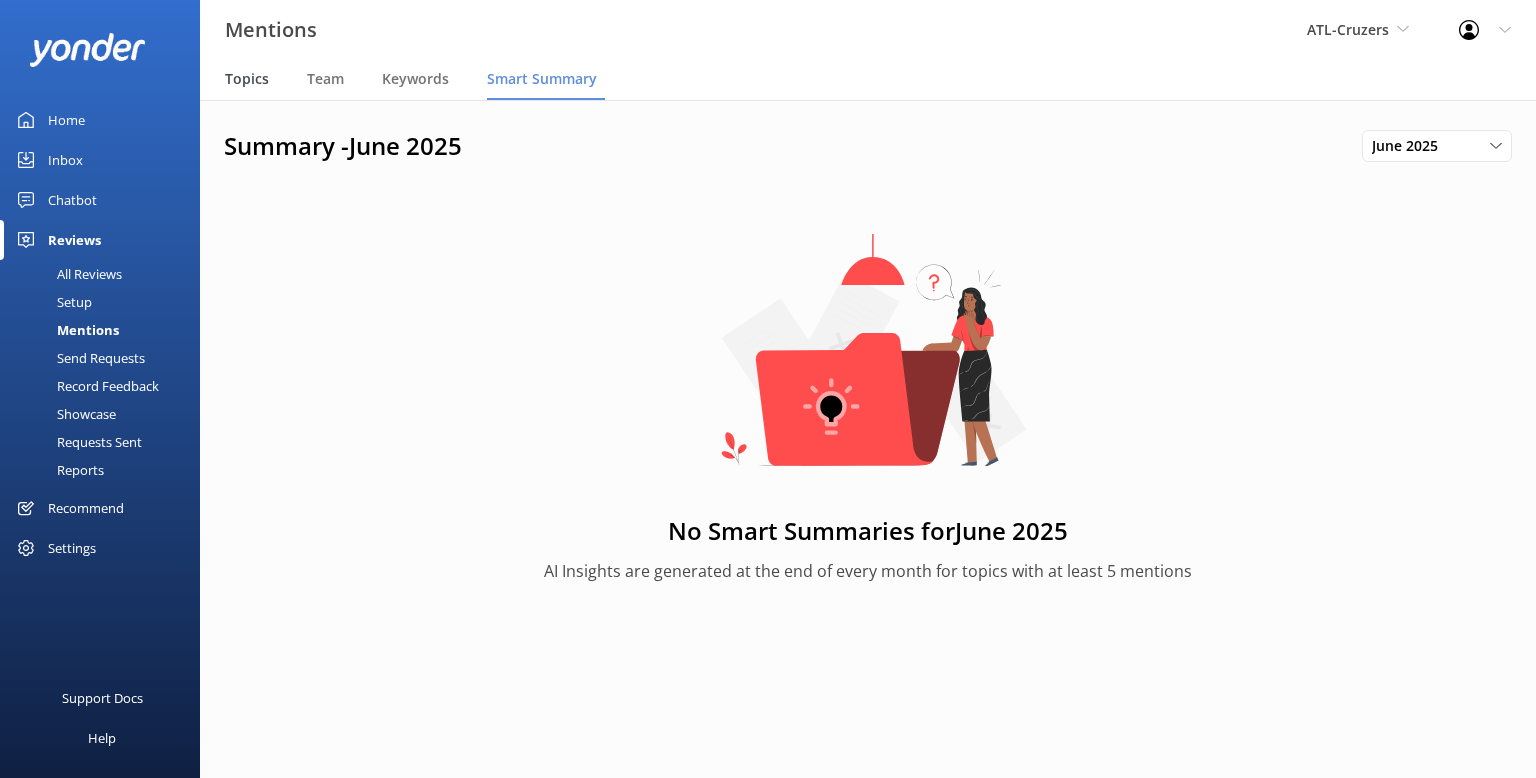 click on "Topics" at bounding box center (247, 79) 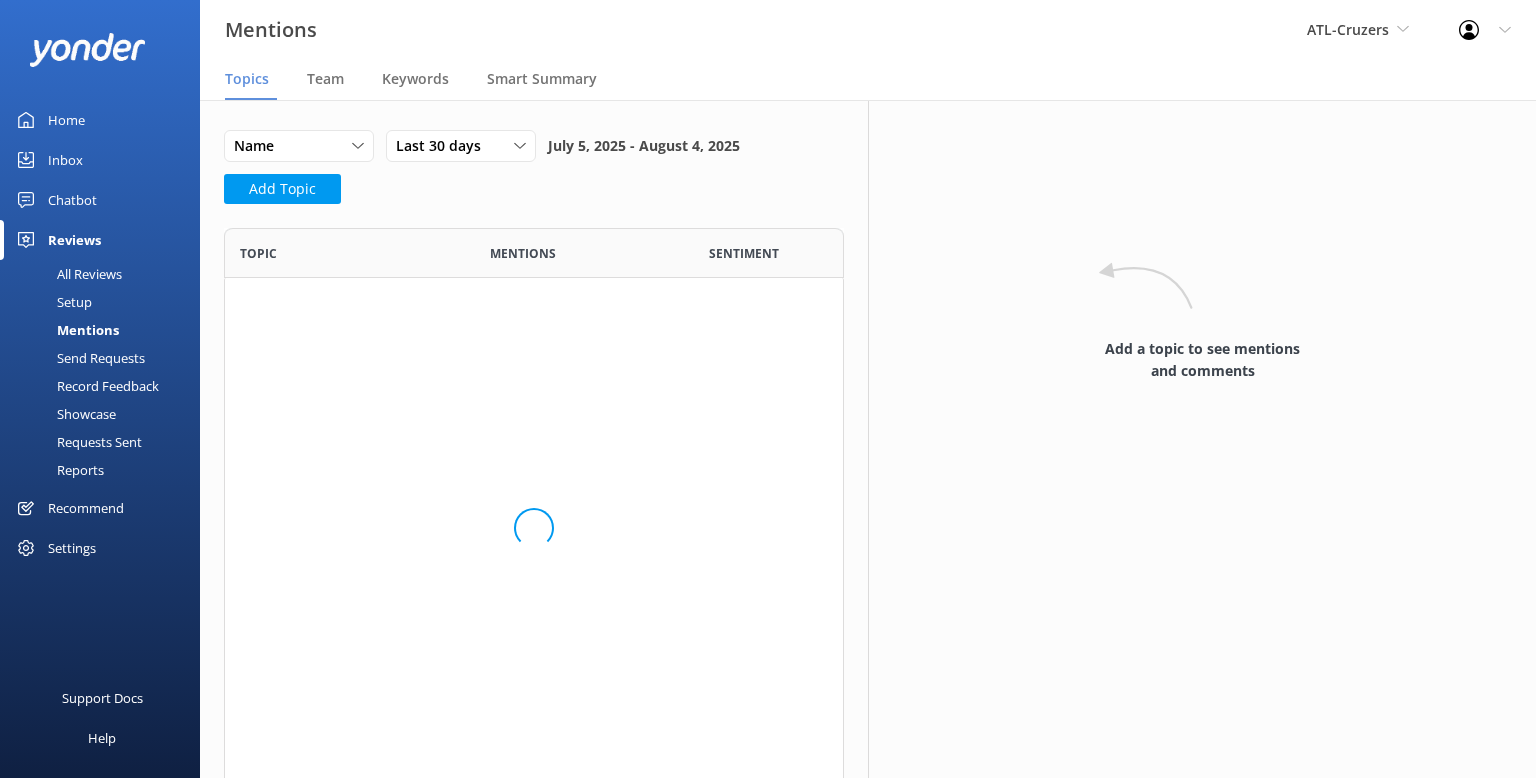scroll, scrollTop: 0, scrollLeft: 0, axis: both 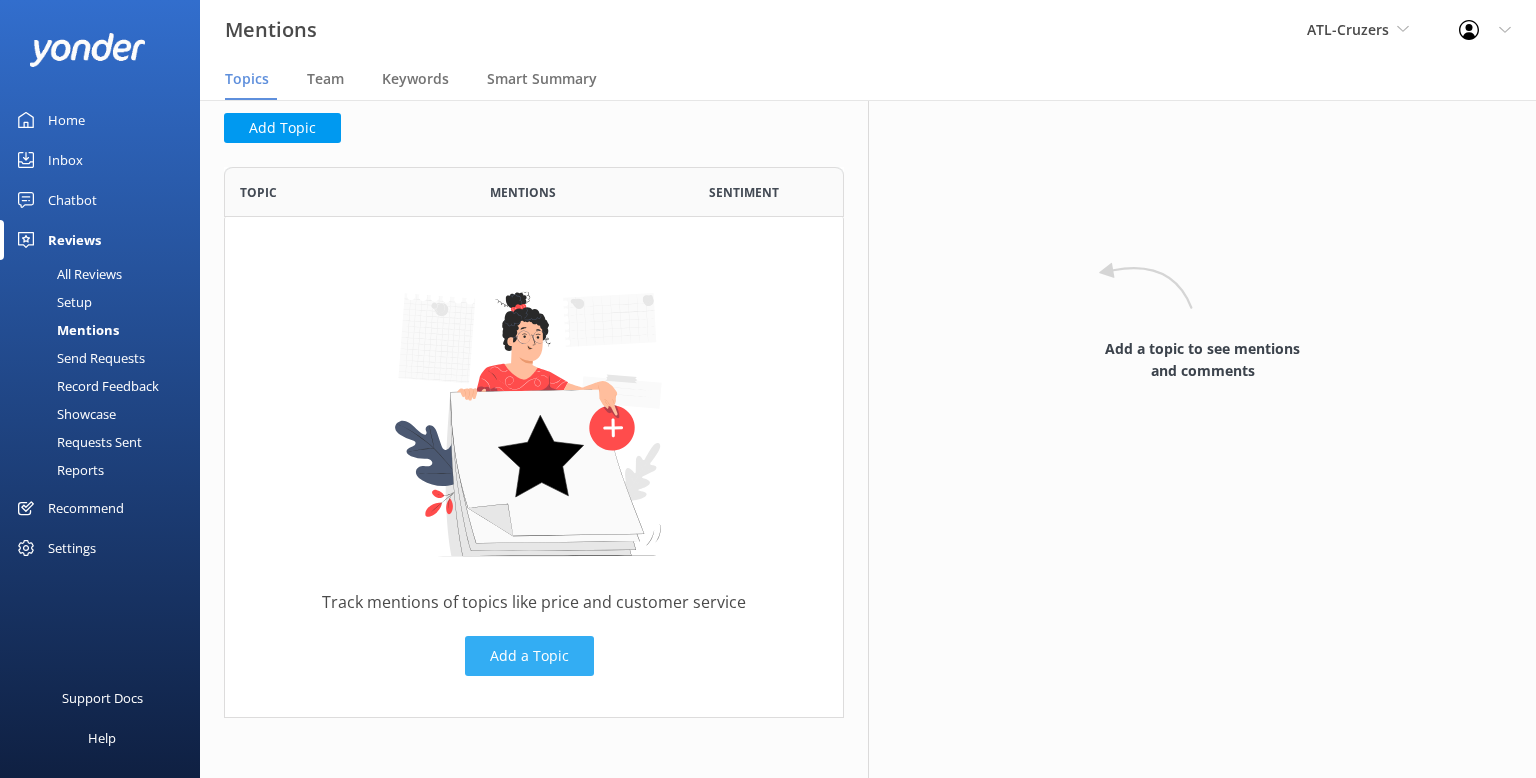 click on "Add a Topic" at bounding box center (529, 656) 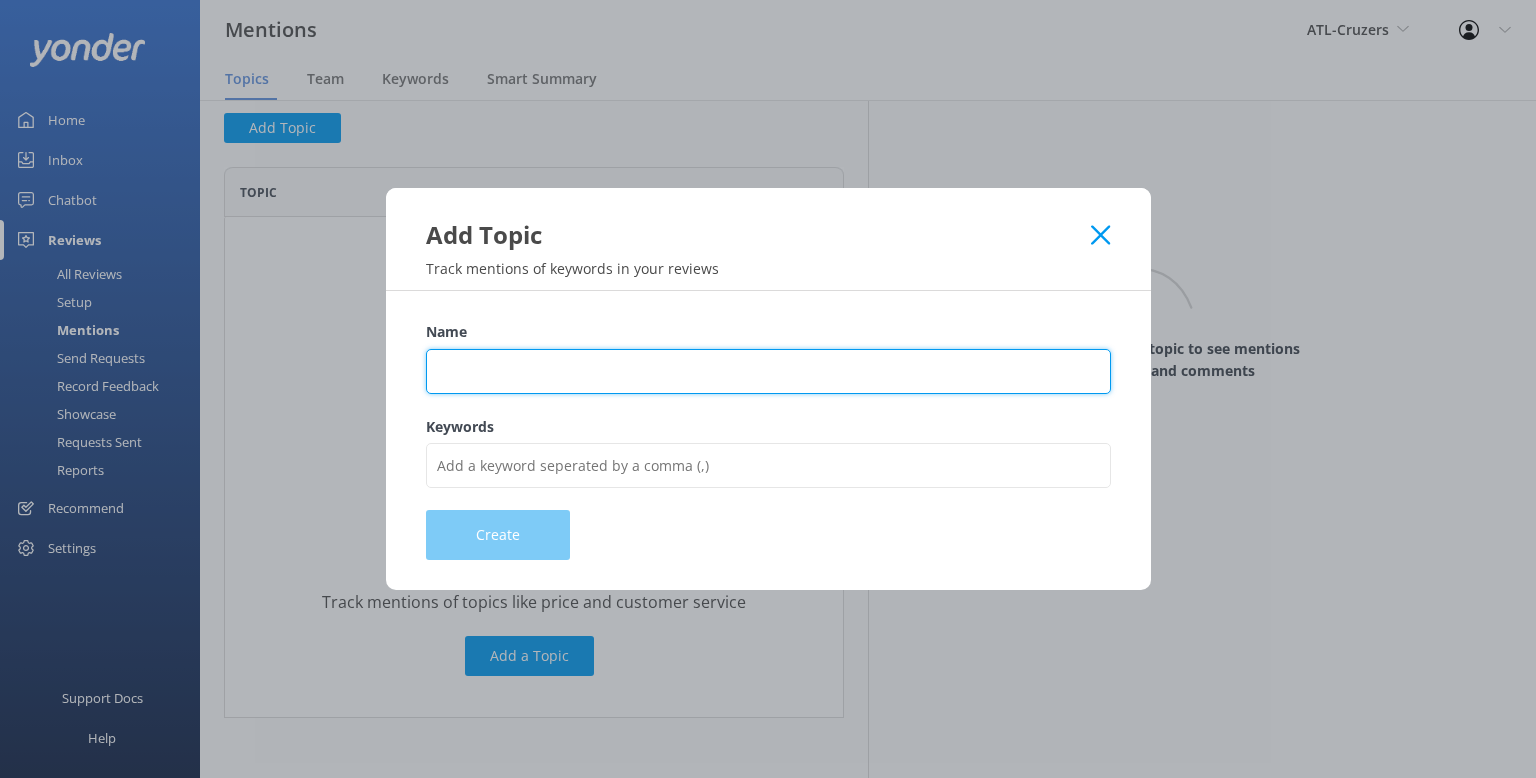 click on "Name" at bounding box center [768, 371] 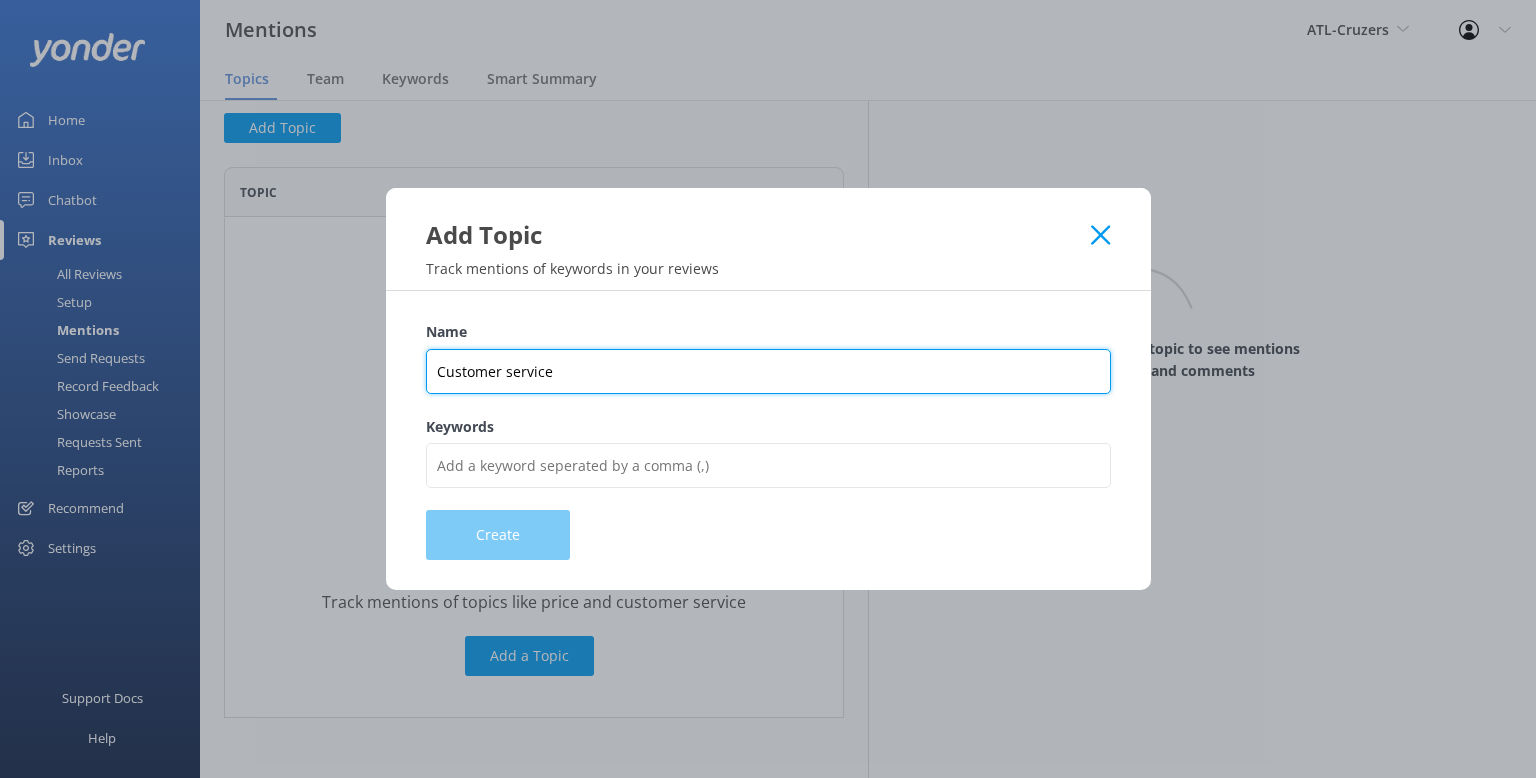 type on "Customer service" 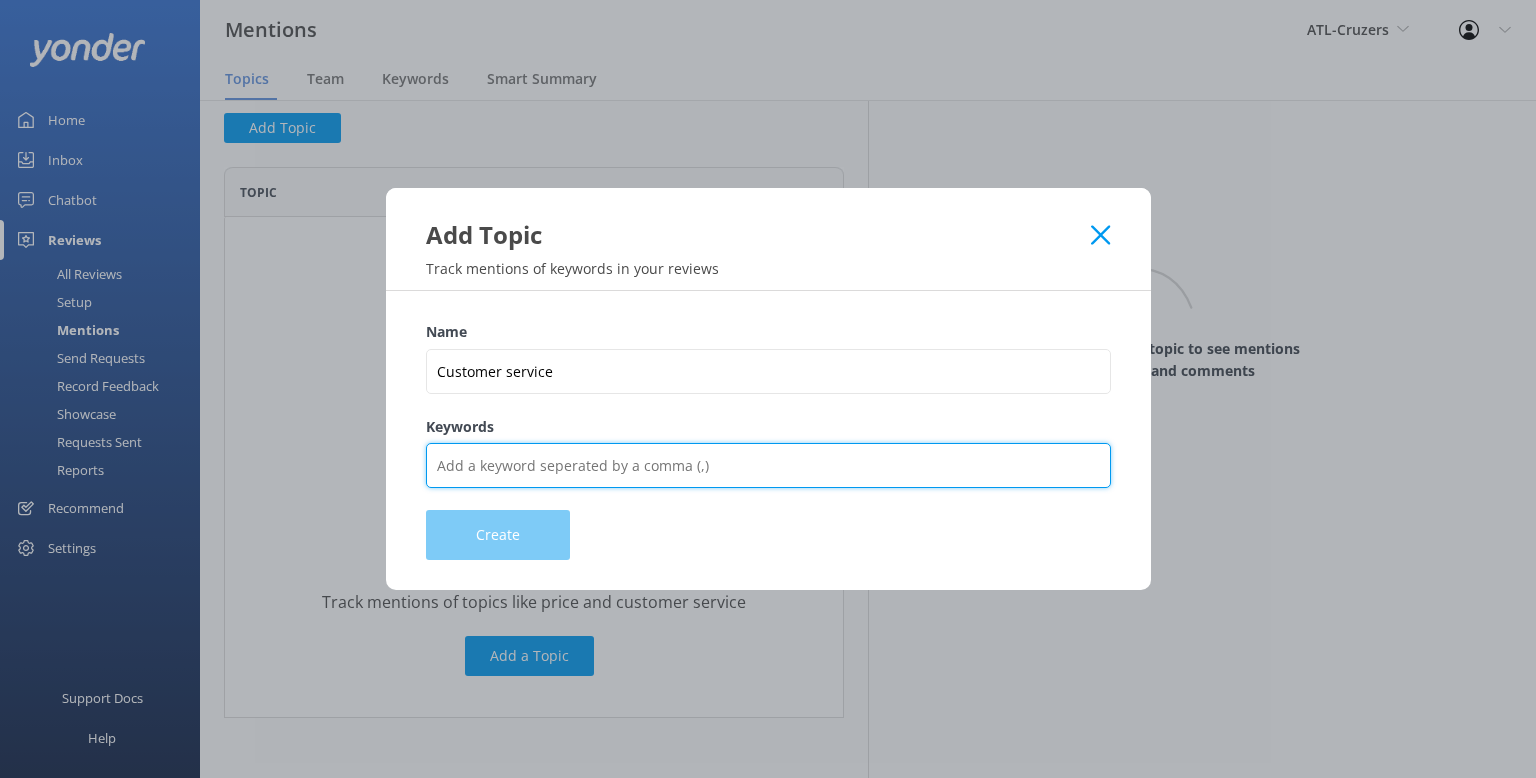 click on "Keywords" at bounding box center (768, 465) 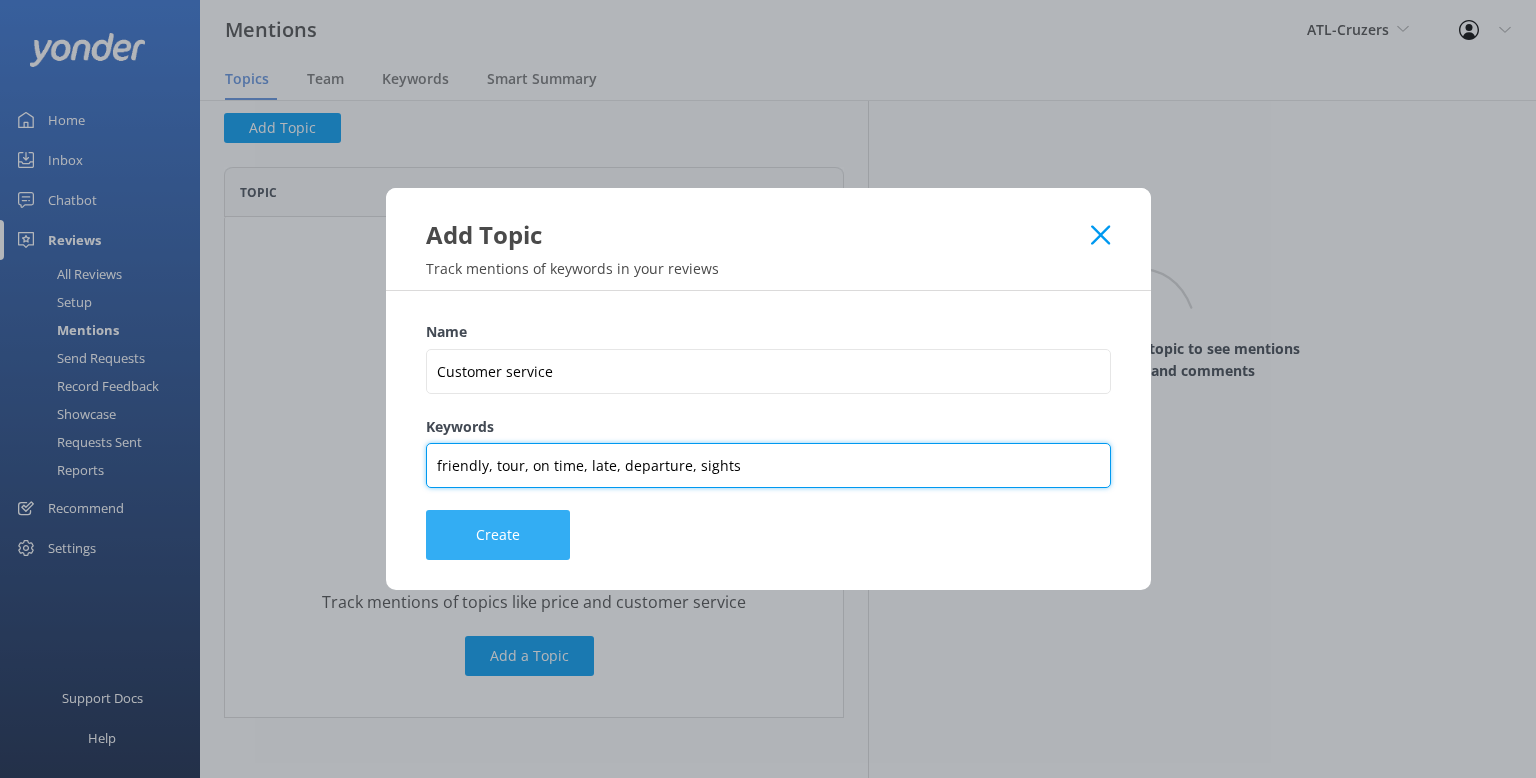 type on "friendly, tour, on time, late, departure, sights" 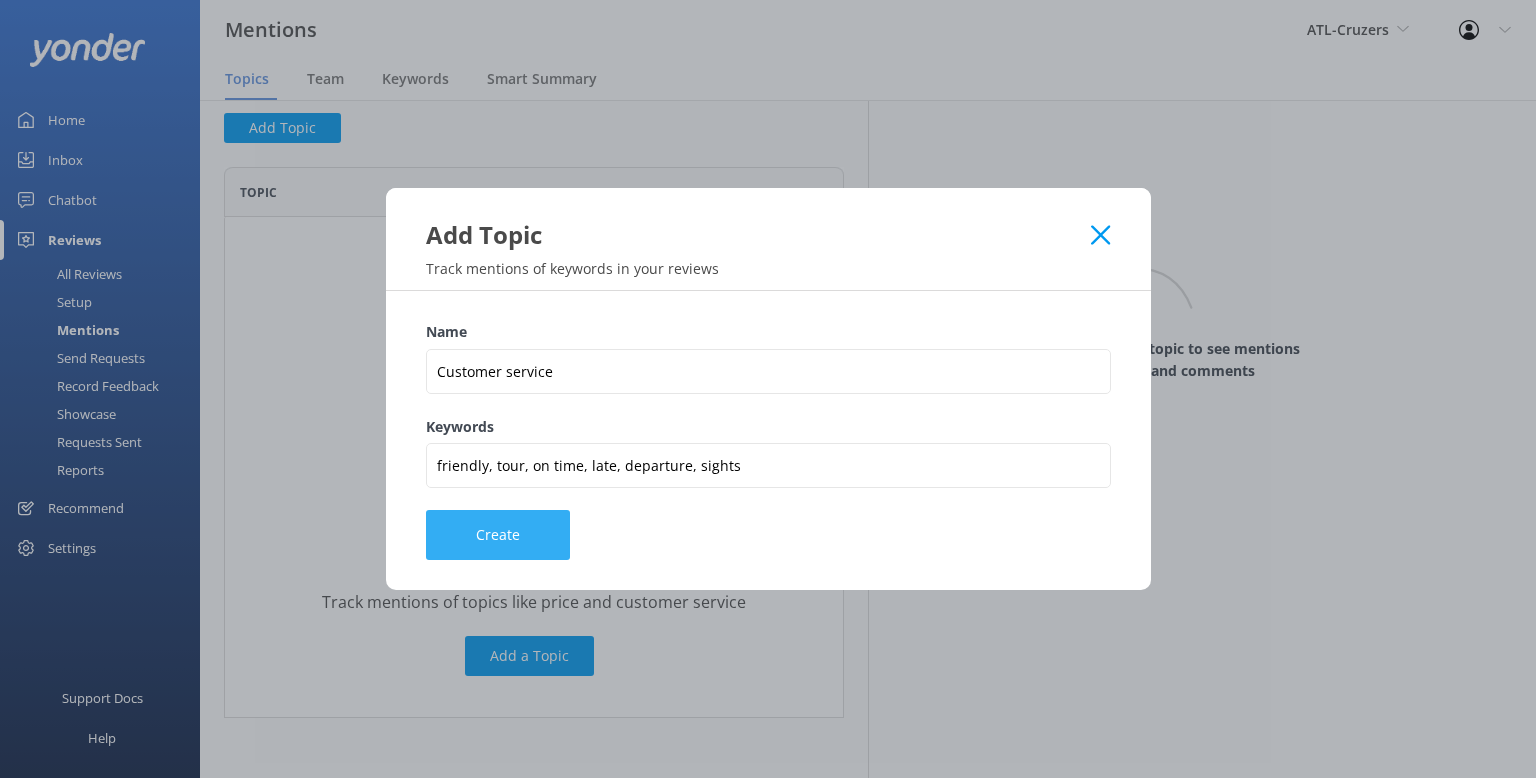 click on "Create" at bounding box center (498, 535) 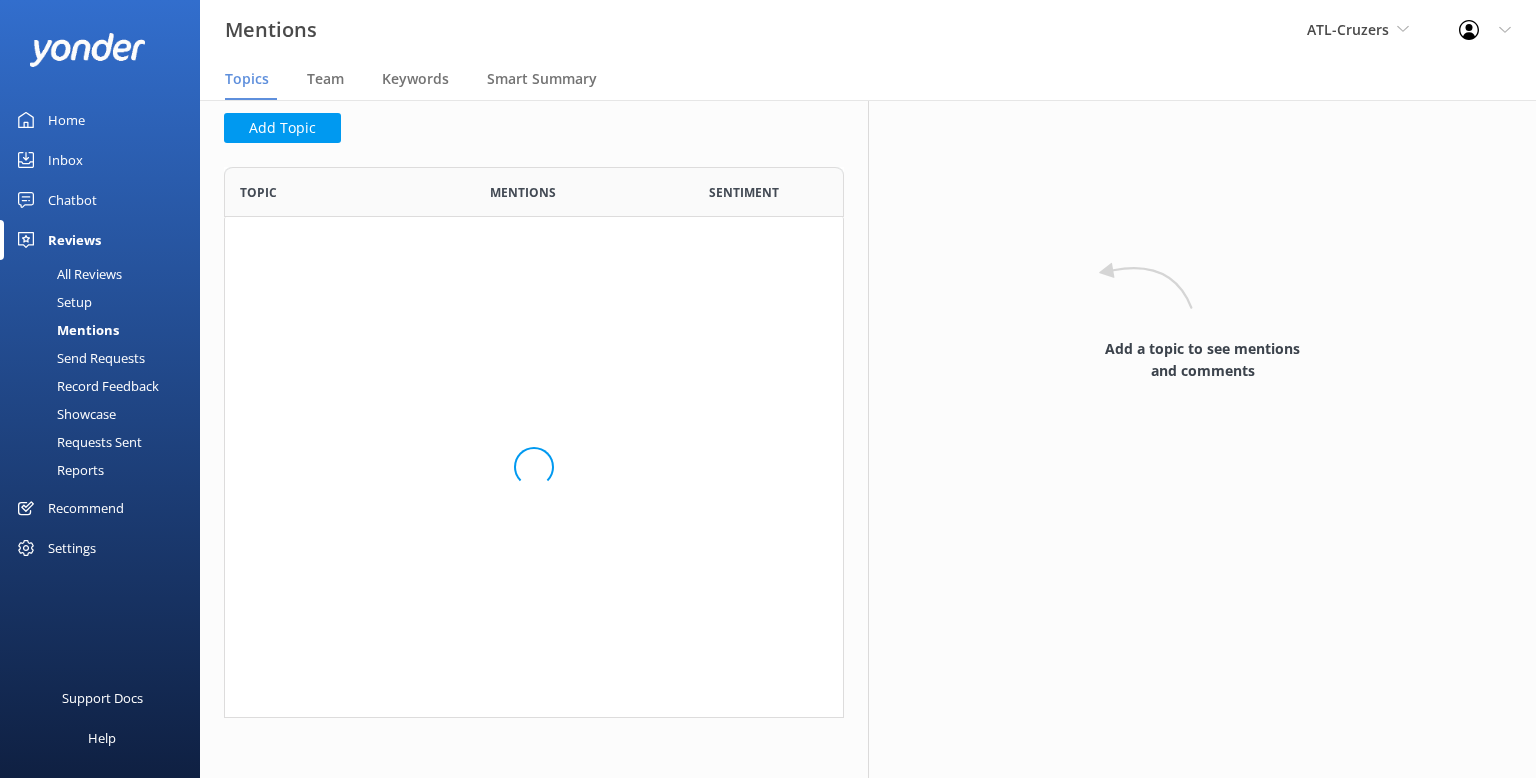 scroll, scrollTop: 130, scrollLeft: 620, axis: both 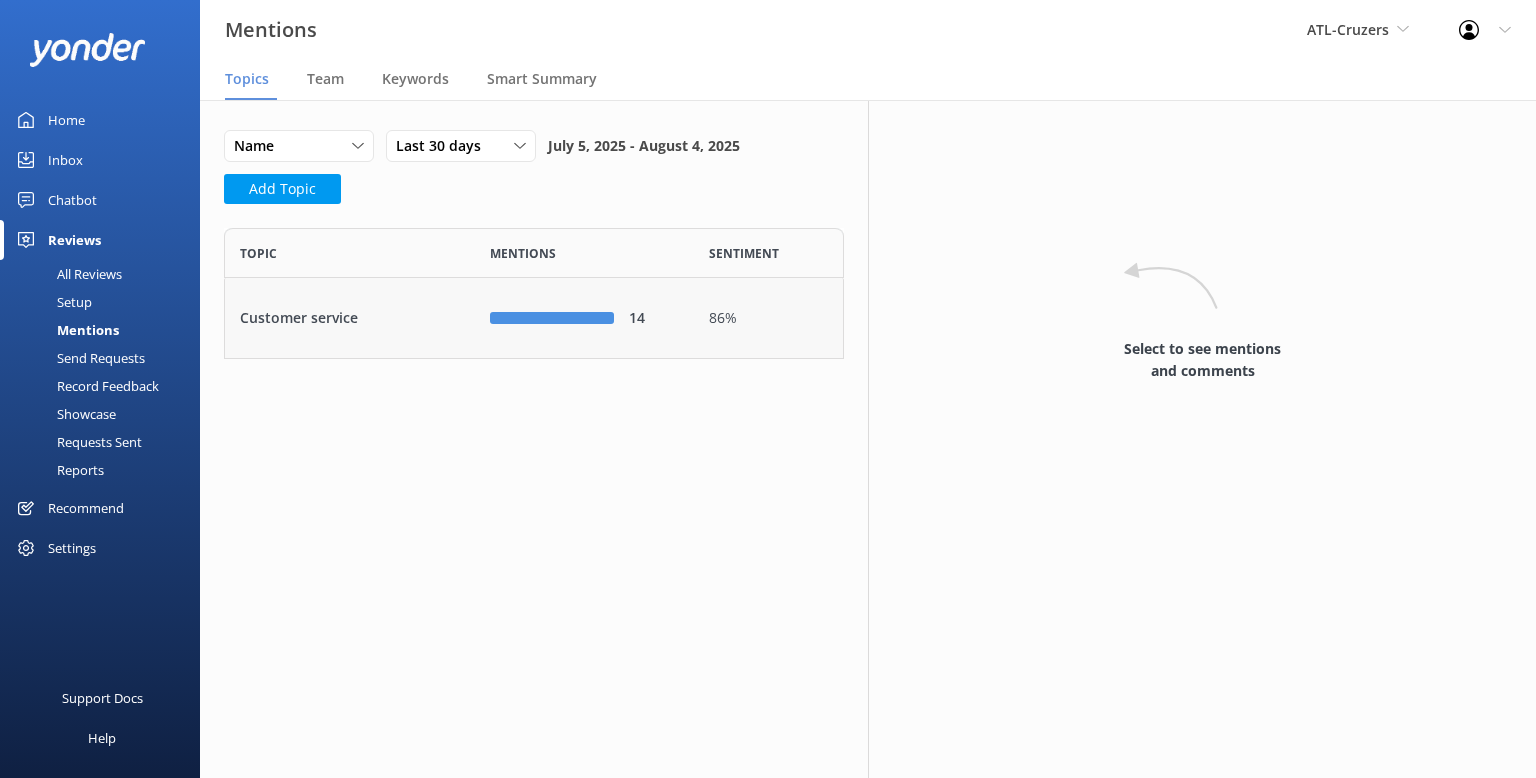 click on "14" at bounding box center [654, 318] 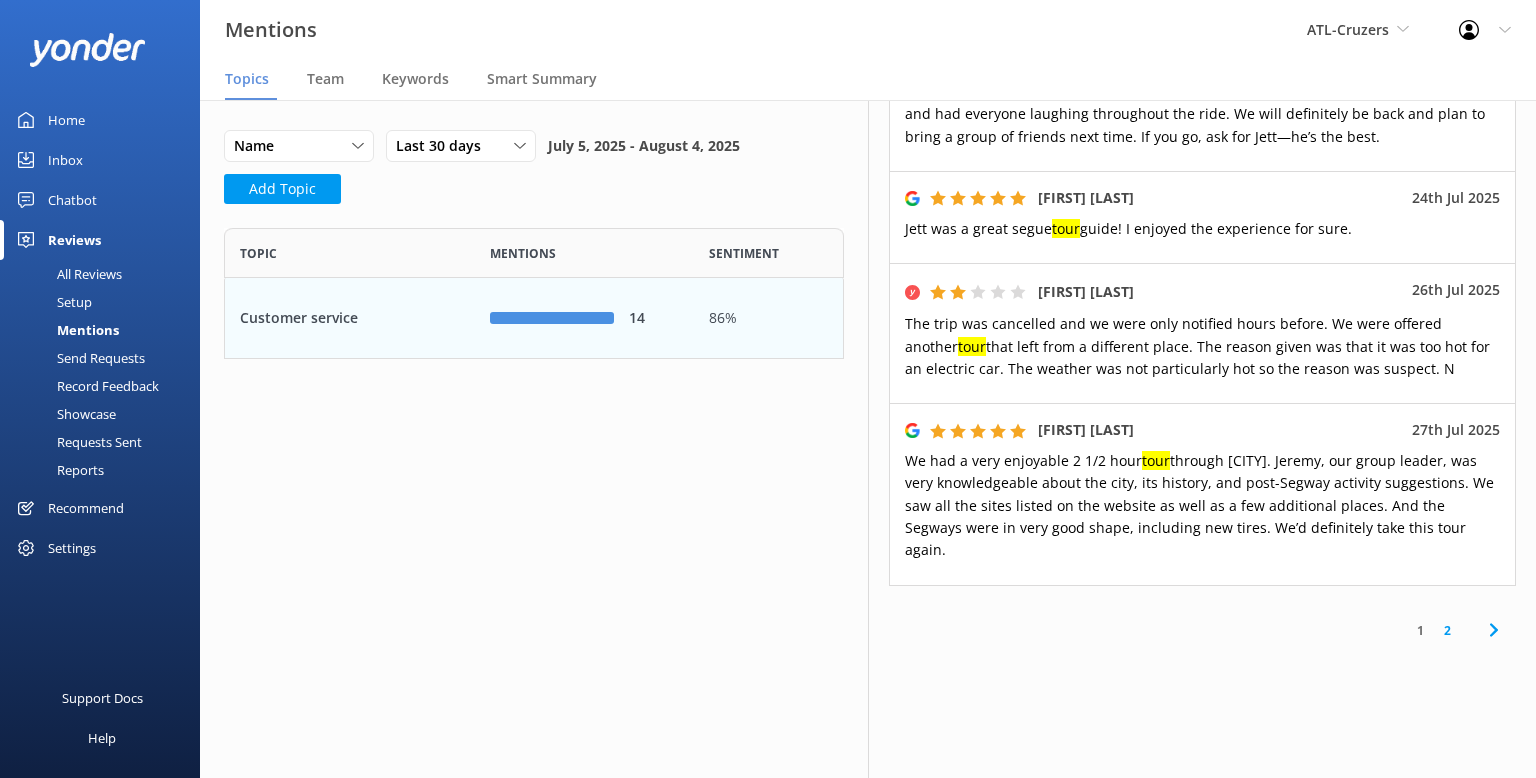 scroll, scrollTop: 0, scrollLeft: 0, axis: both 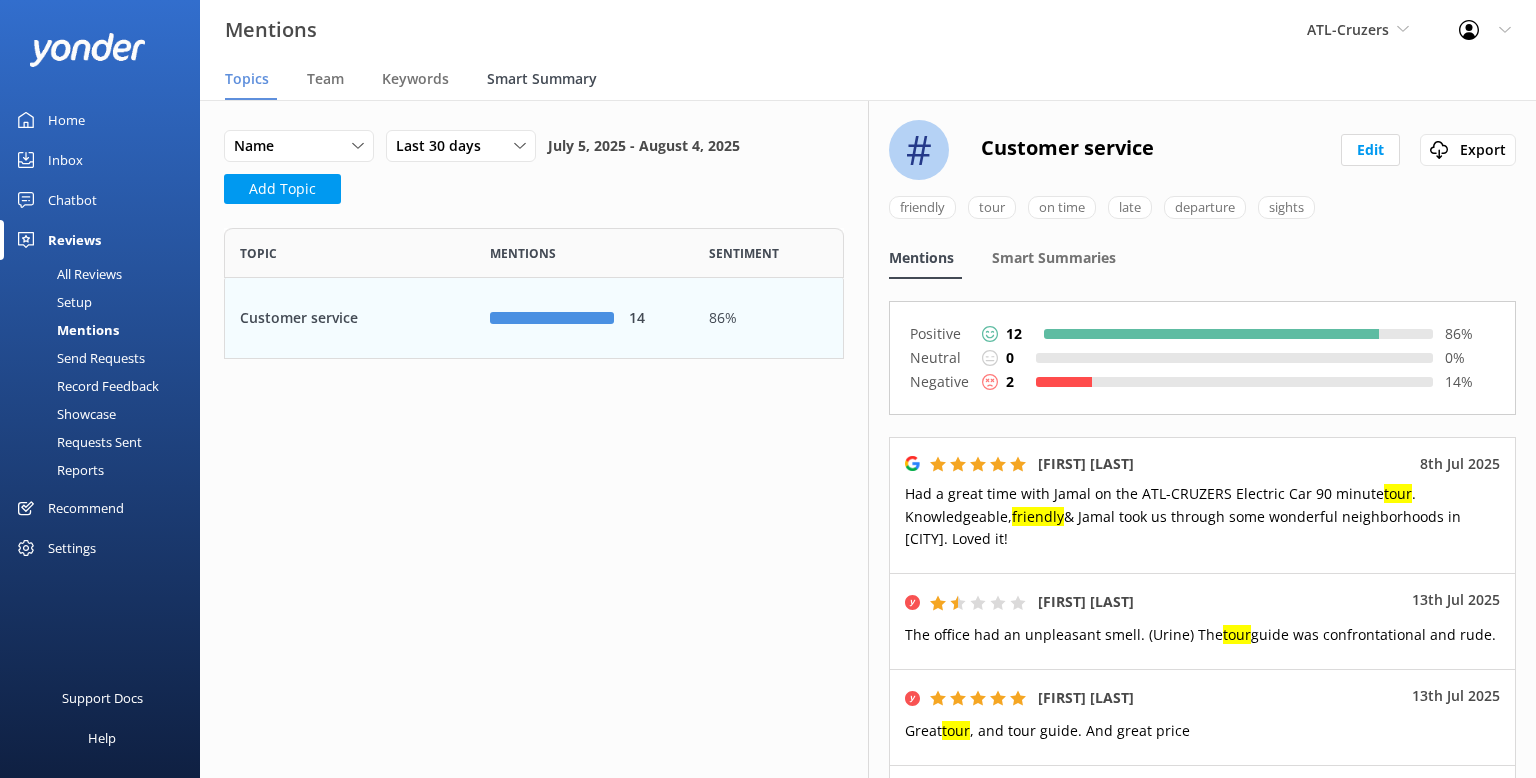 click on "Smart Summary" at bounding box center [542, 79] 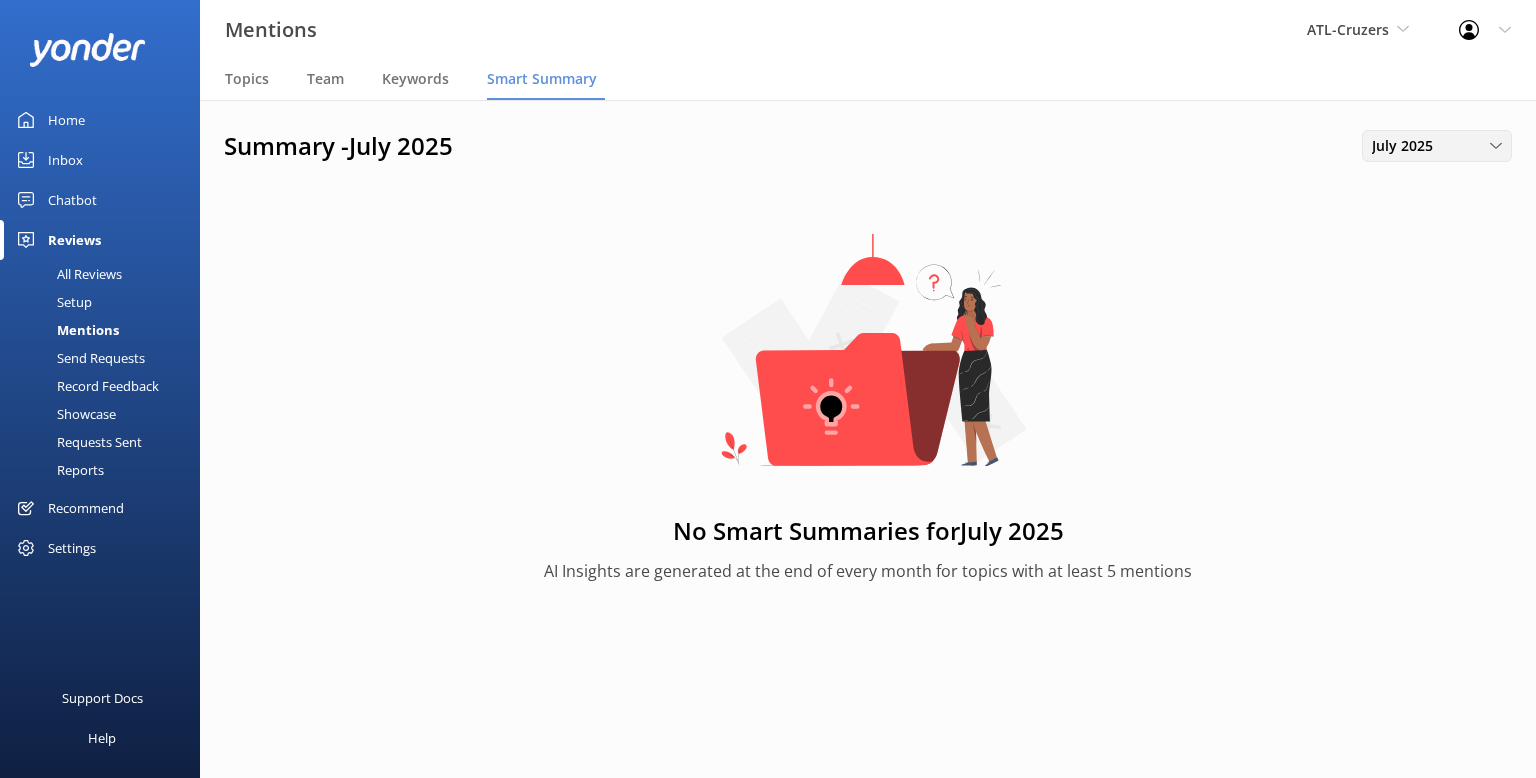 click on "July 2025" at bounding box center (1408, 146) 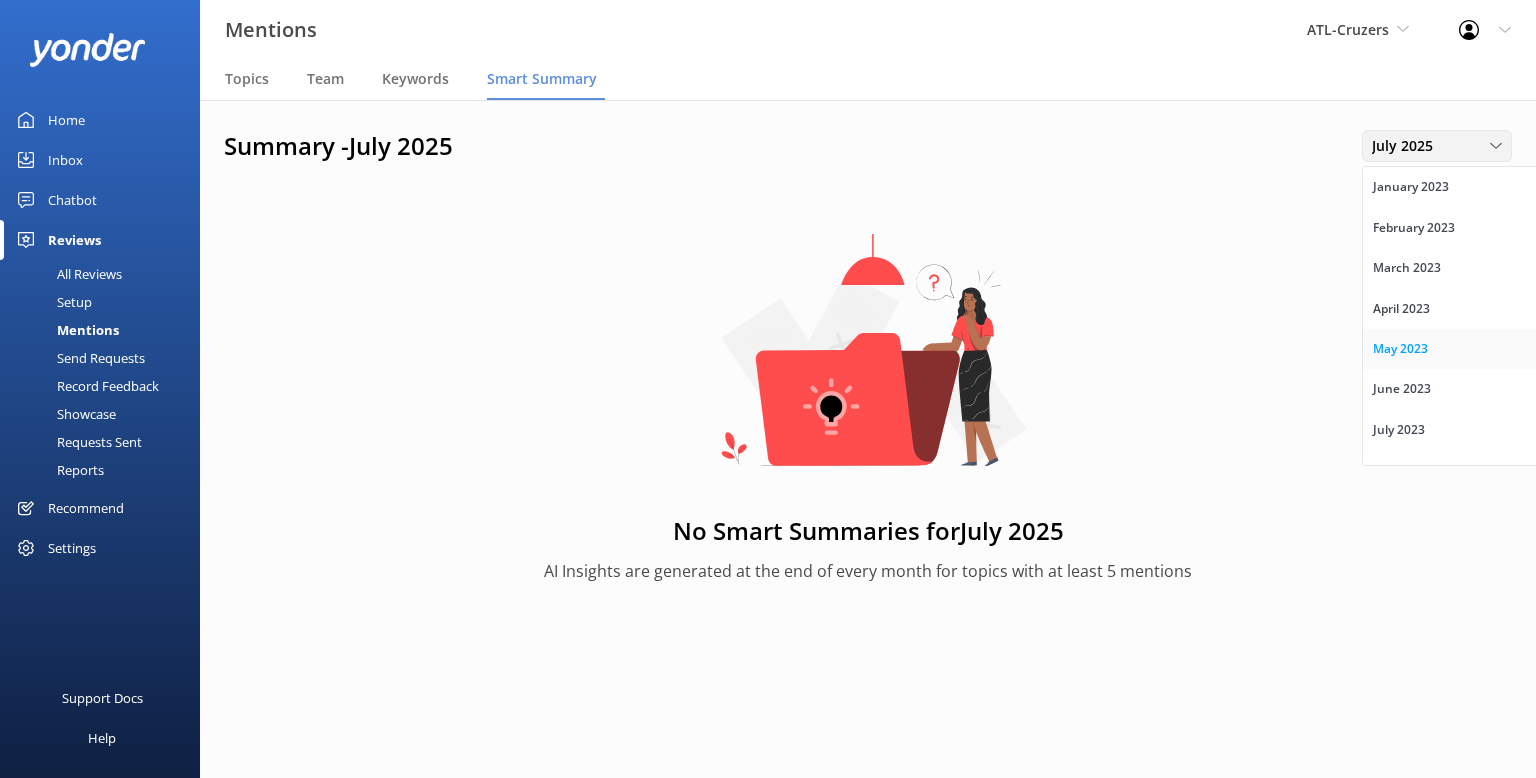scroll, scrollTop: 953, scrollLeft: 0, axis: vertical 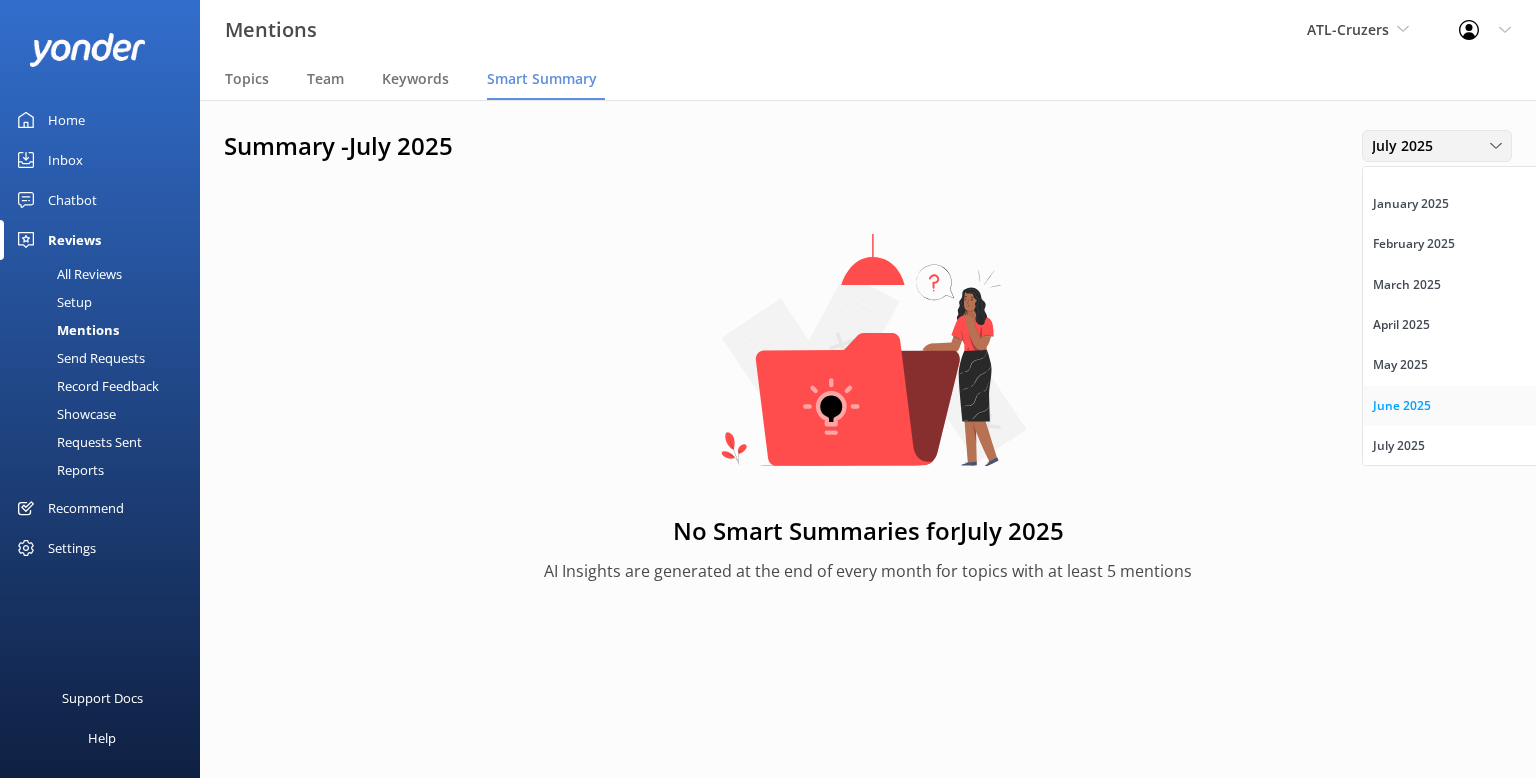 click on "June 2025" at bounding box center (1402, 406) 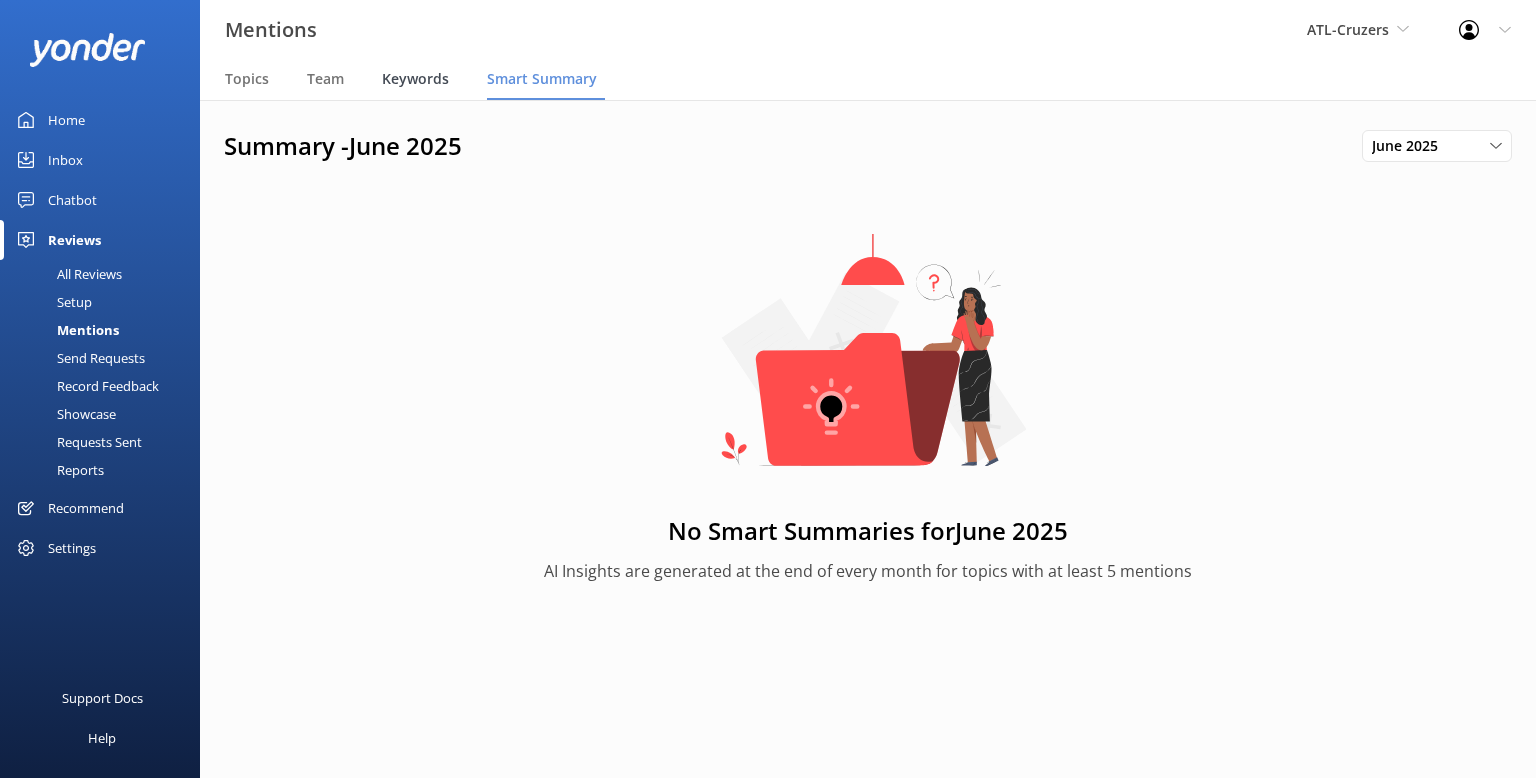 click on "Keywords" at bounding box center [415, 79] 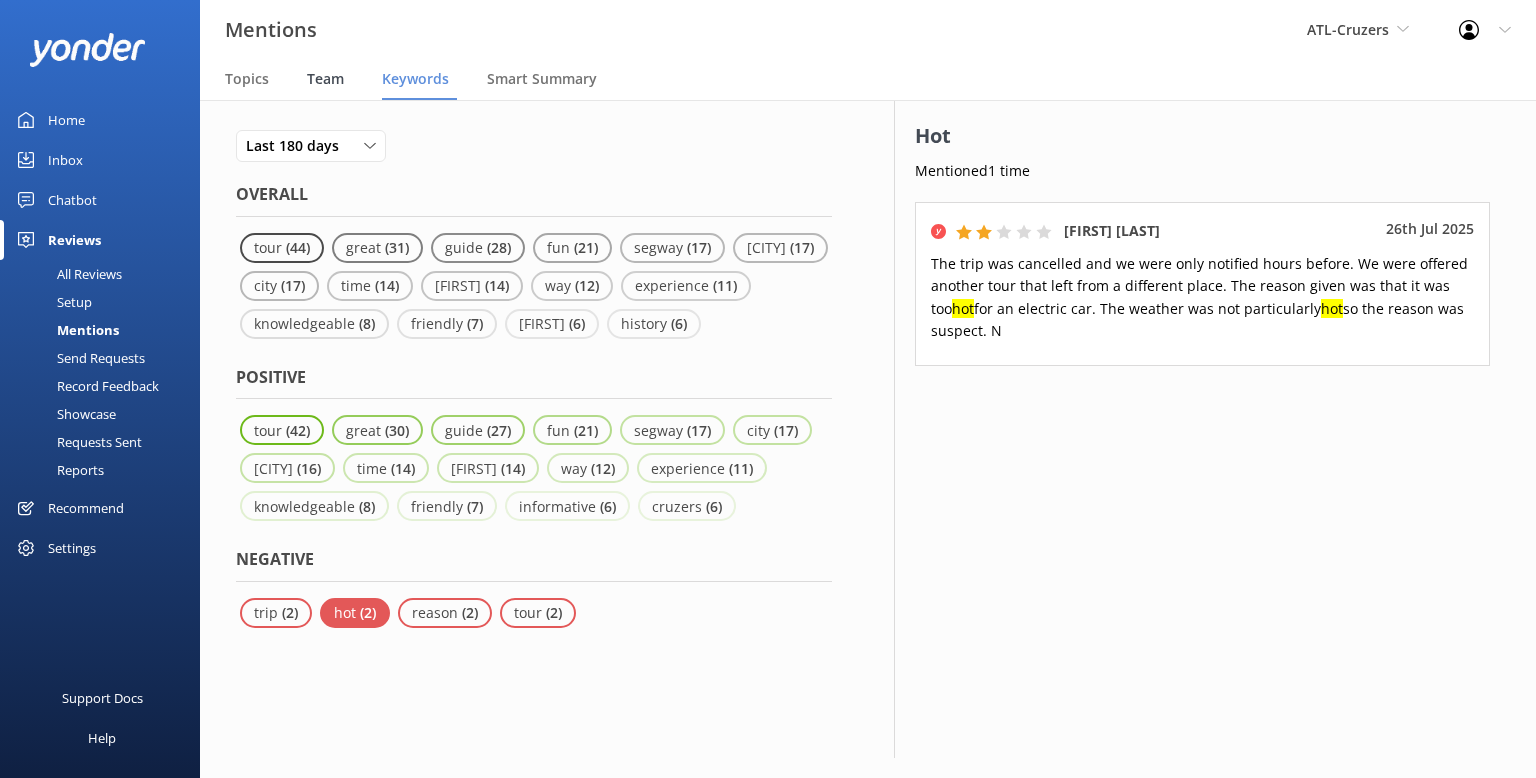 click on "Team" at bounding box center [325, 79] 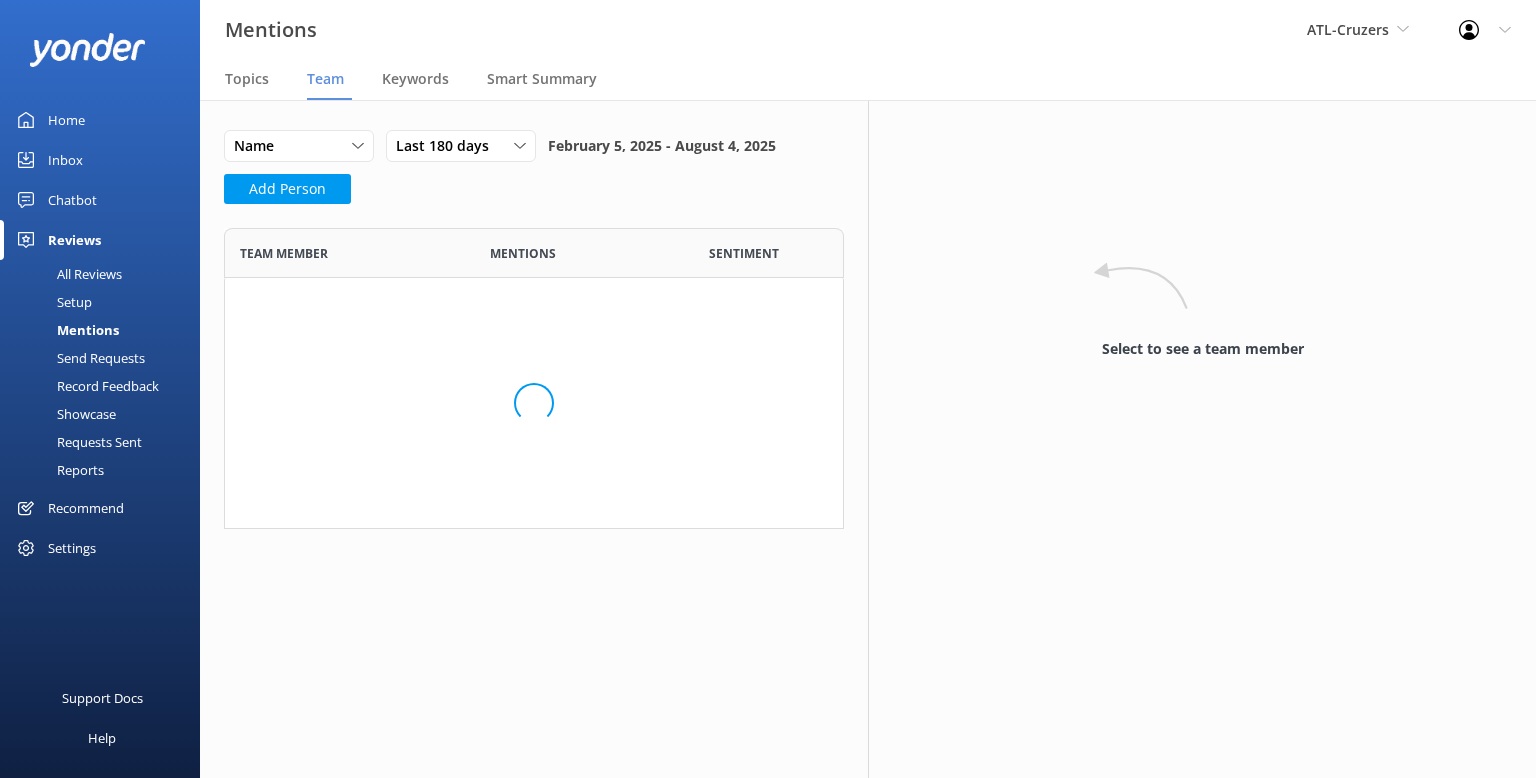 scroll, scrollTop: 1, scrollLeft: 0, axis: vertical 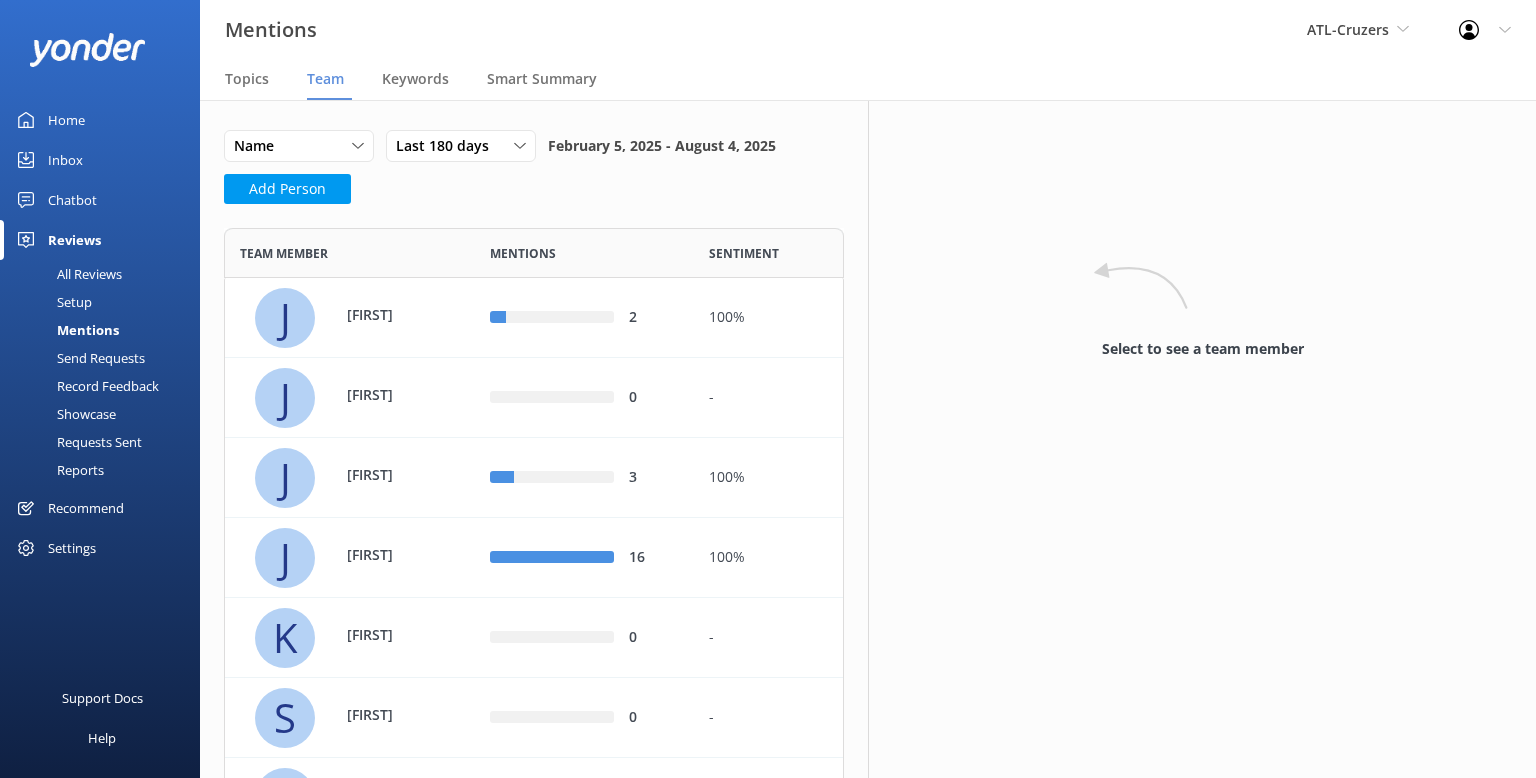 click on "Chatbot" at bounding box center (72, 200) 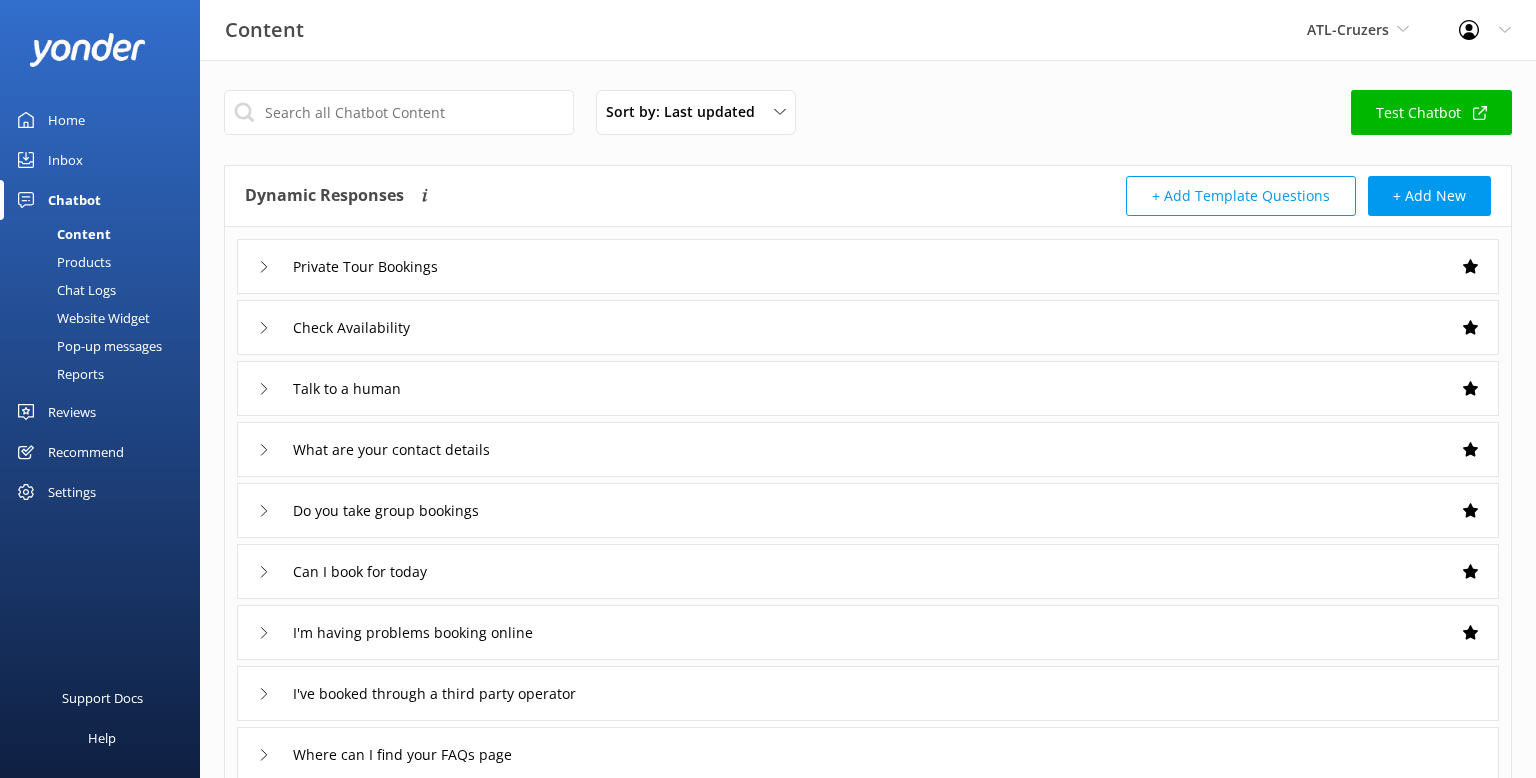 click on "Inbox" at bounding box center (65, 160) 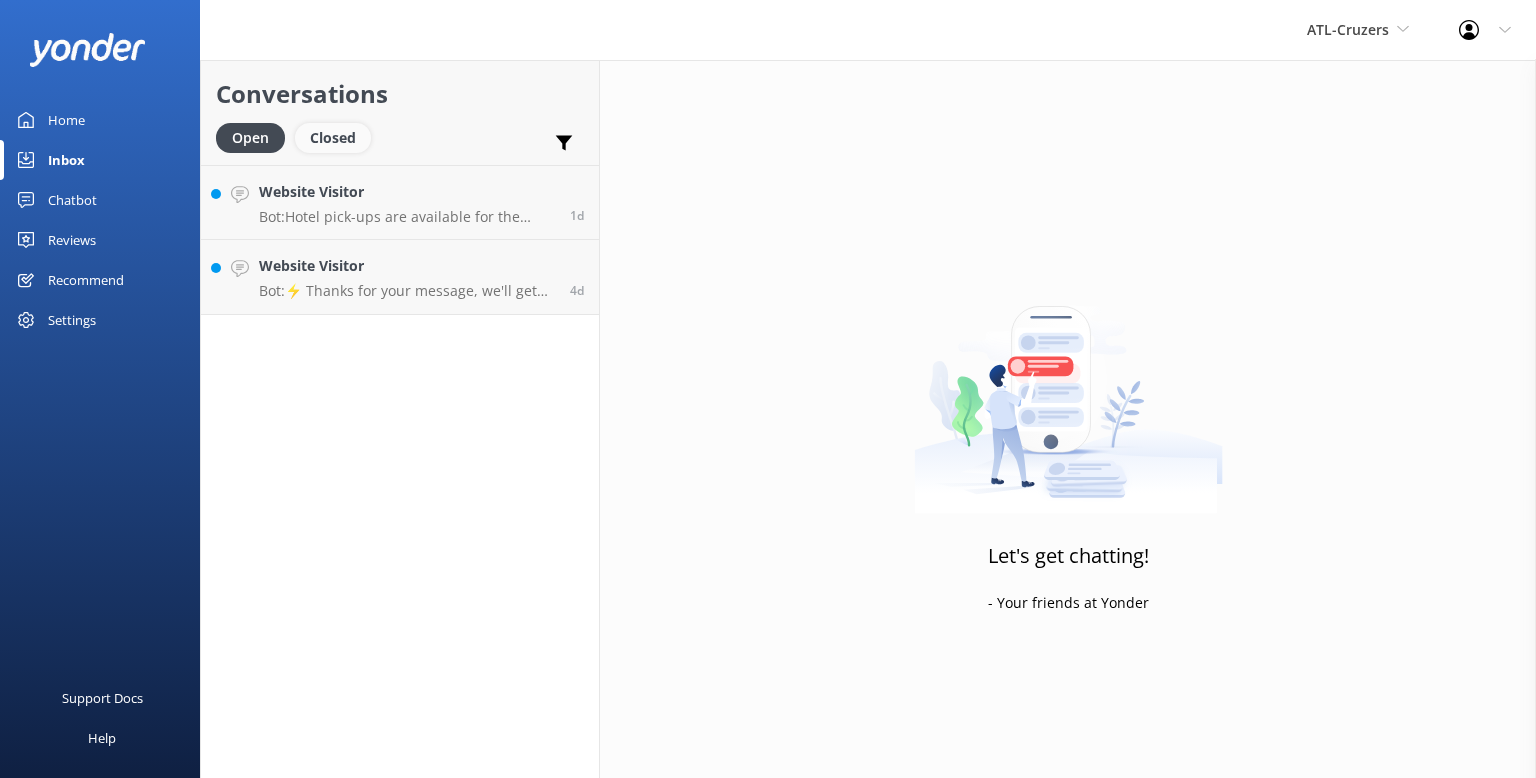 click on "Closed" at bounding box center (333, 138) 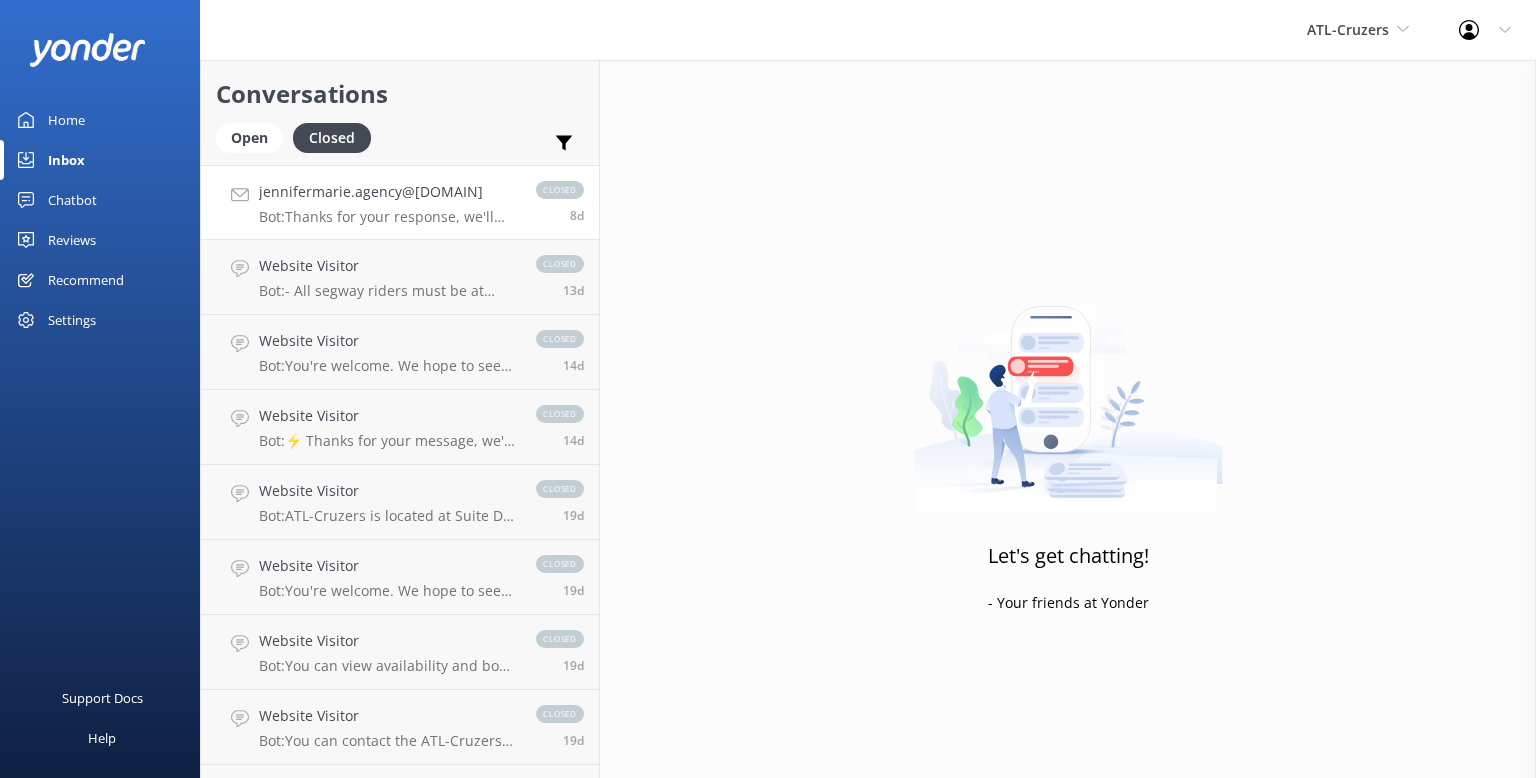 click on "Bot:  Thanks for your response, we'll get back to you as soon as we can during opening hours." at bounding box center [387, 217] 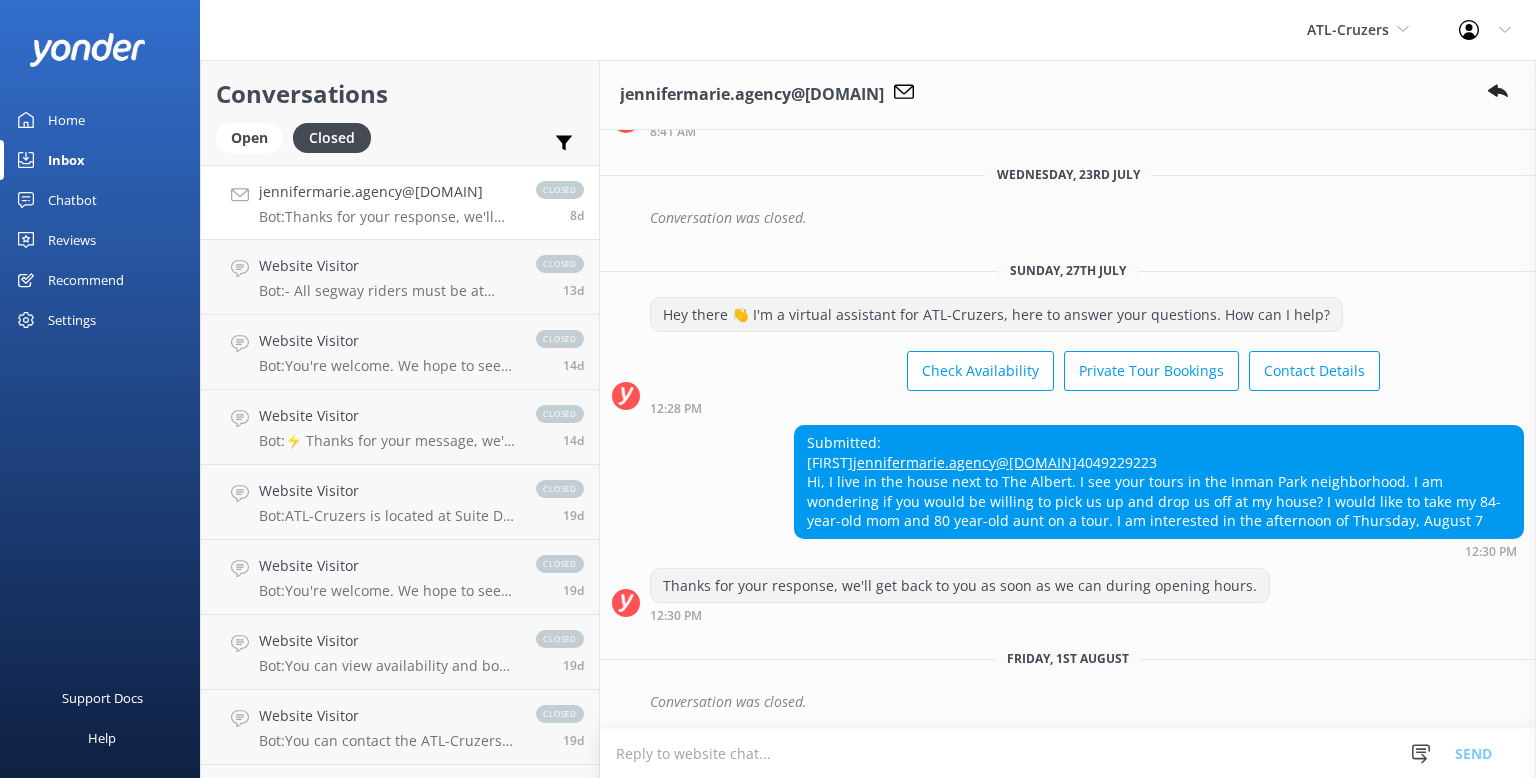 scroll, scrollTop: 388, scrollLeft: 0, axis: vertical 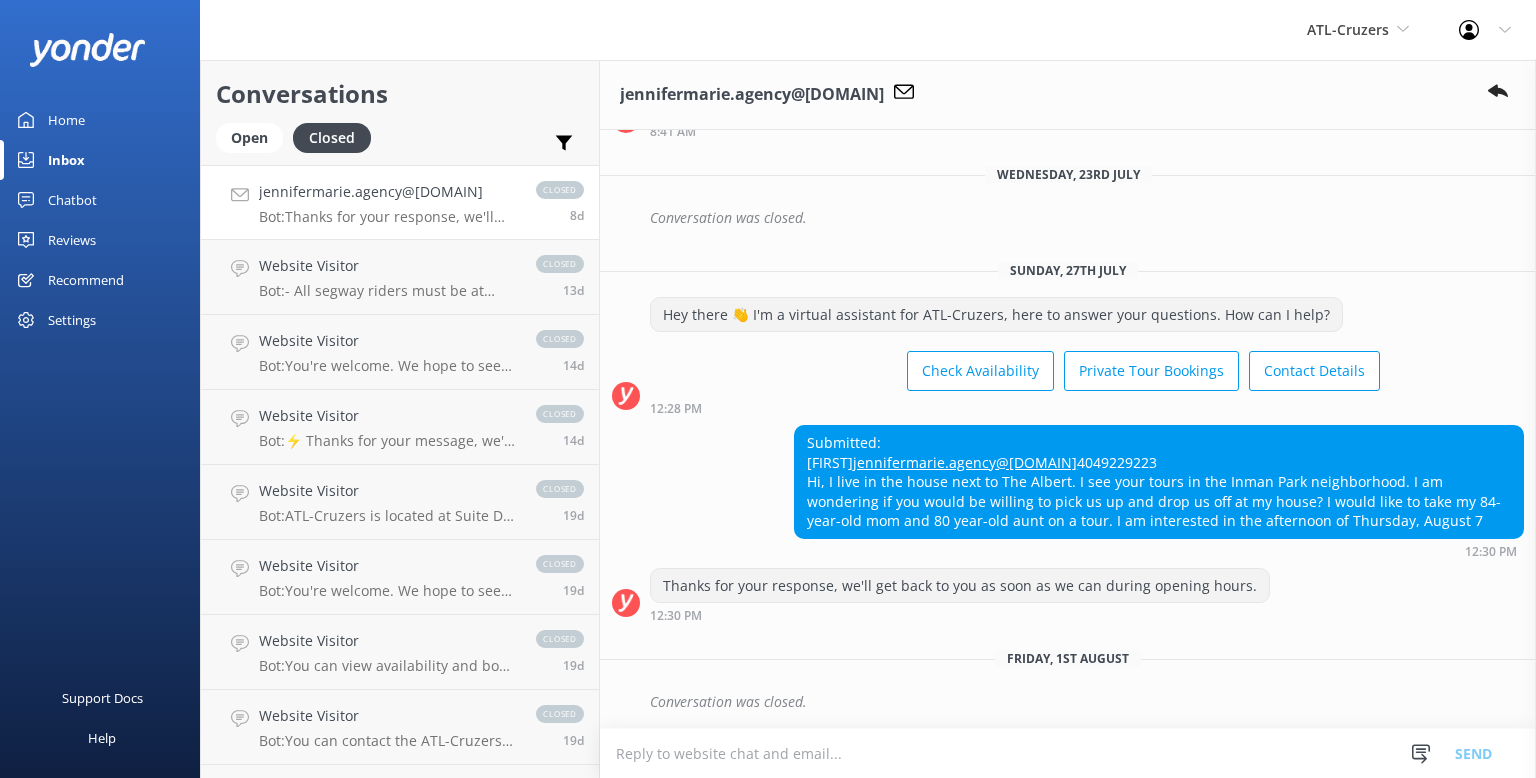 click on "Home" at bounding box center [66, 120] 